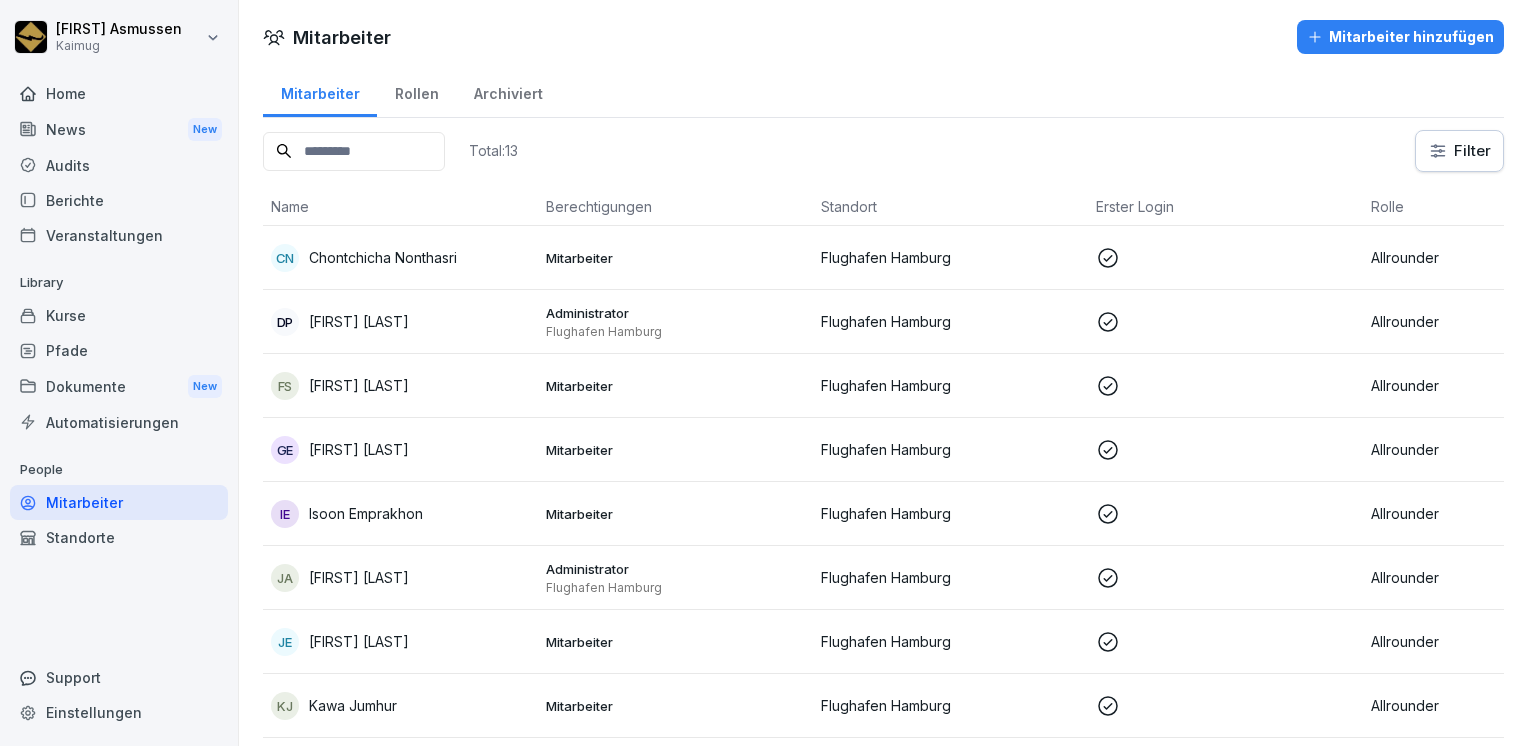 scroll, scrollTop: 0, scrollLeft: 0, axis: both 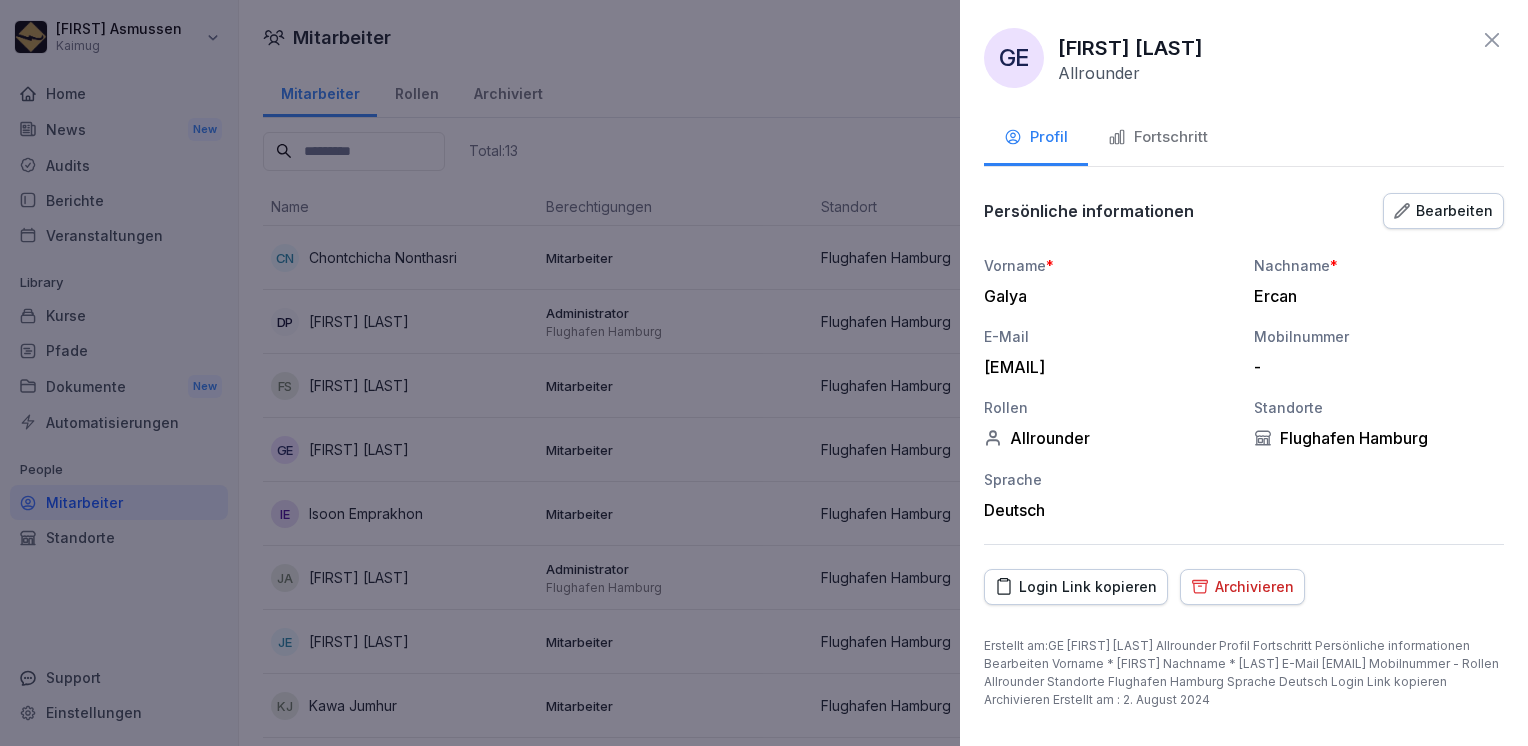 click on "Bearbeiten" at bounding box center [1443, 211] 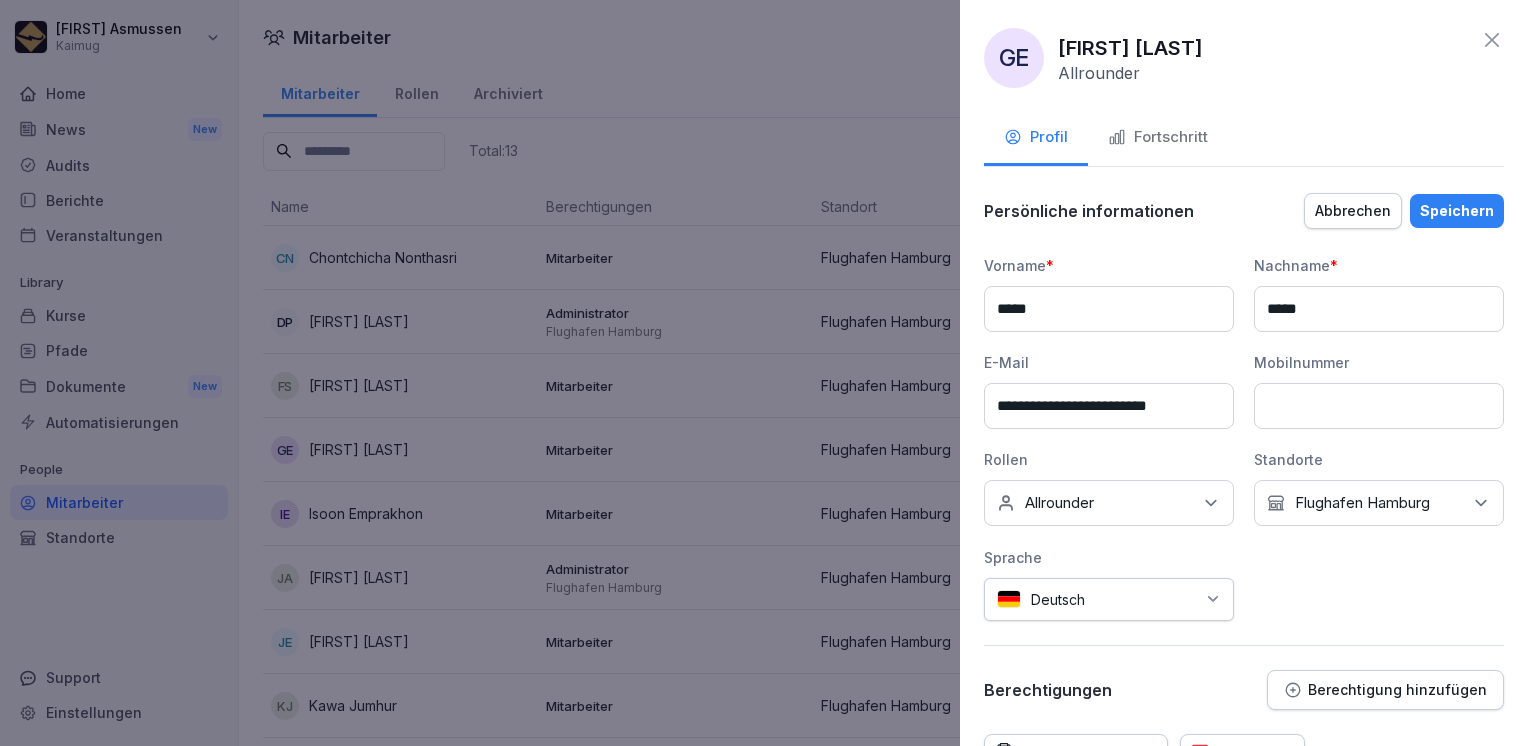 scroll, scrollTop: 97, scrollLeft: 0, axis: vertical 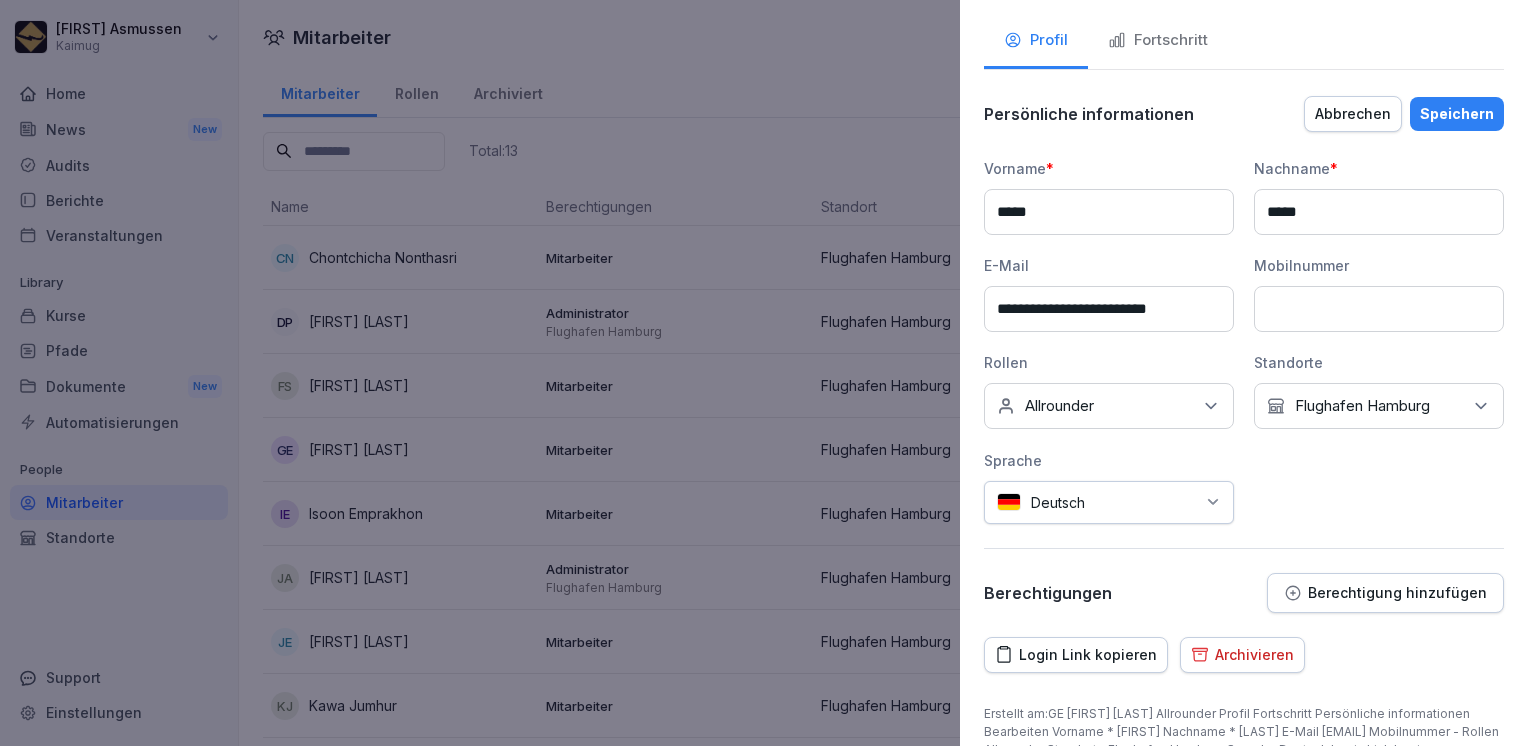 click on "Abbrechen" at bounding box center (1353, 114) 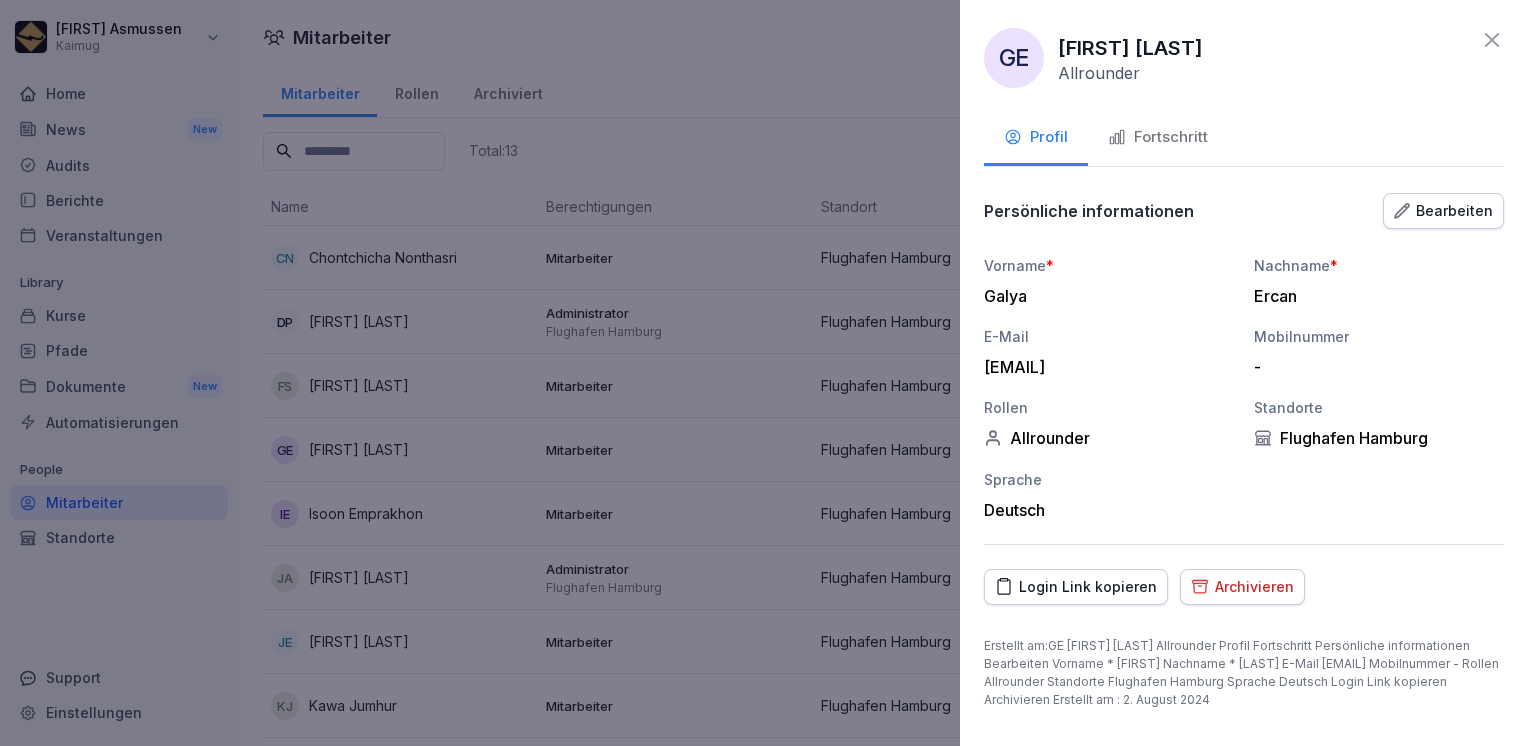 click 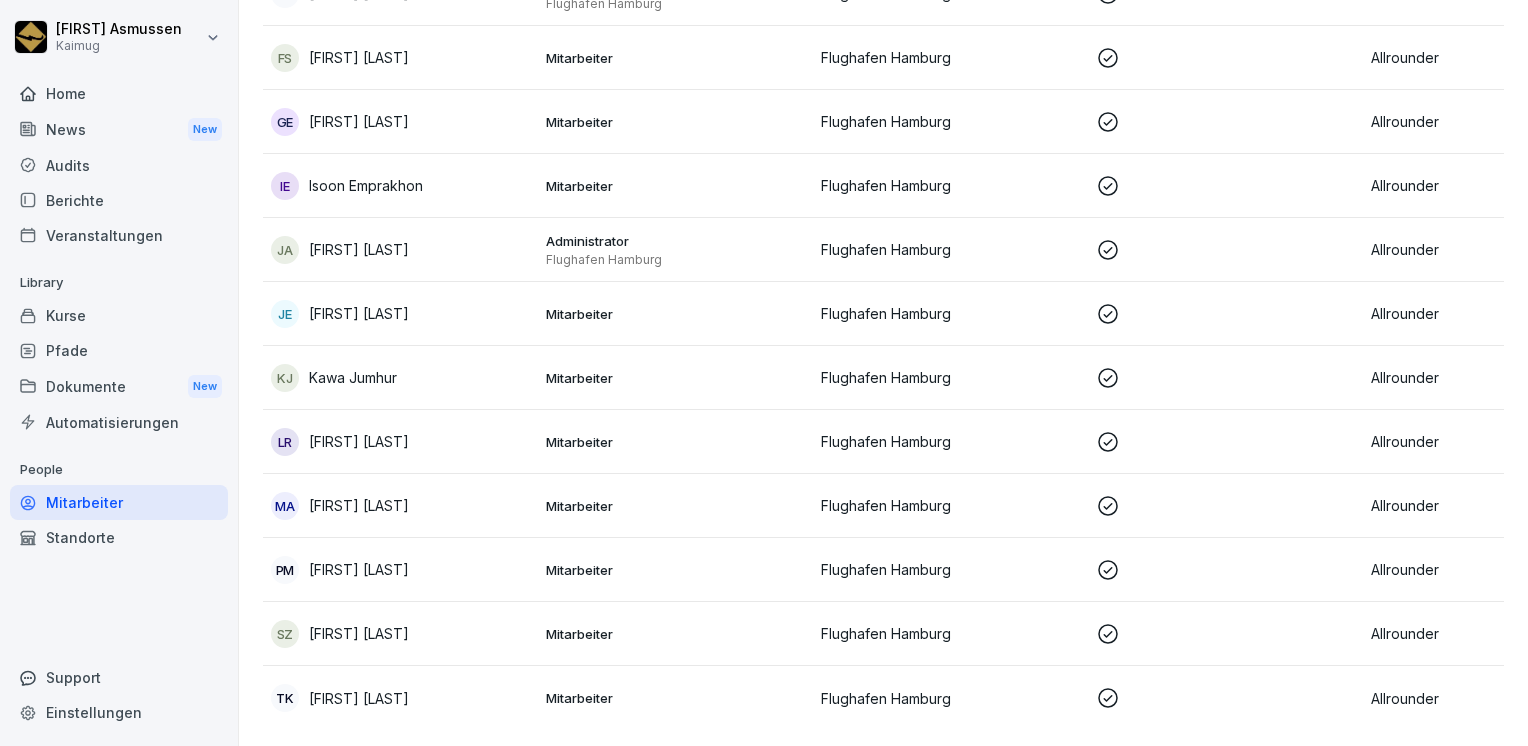 scroll, scrollTop: 356, scrollLeft: 0, axis: vertical 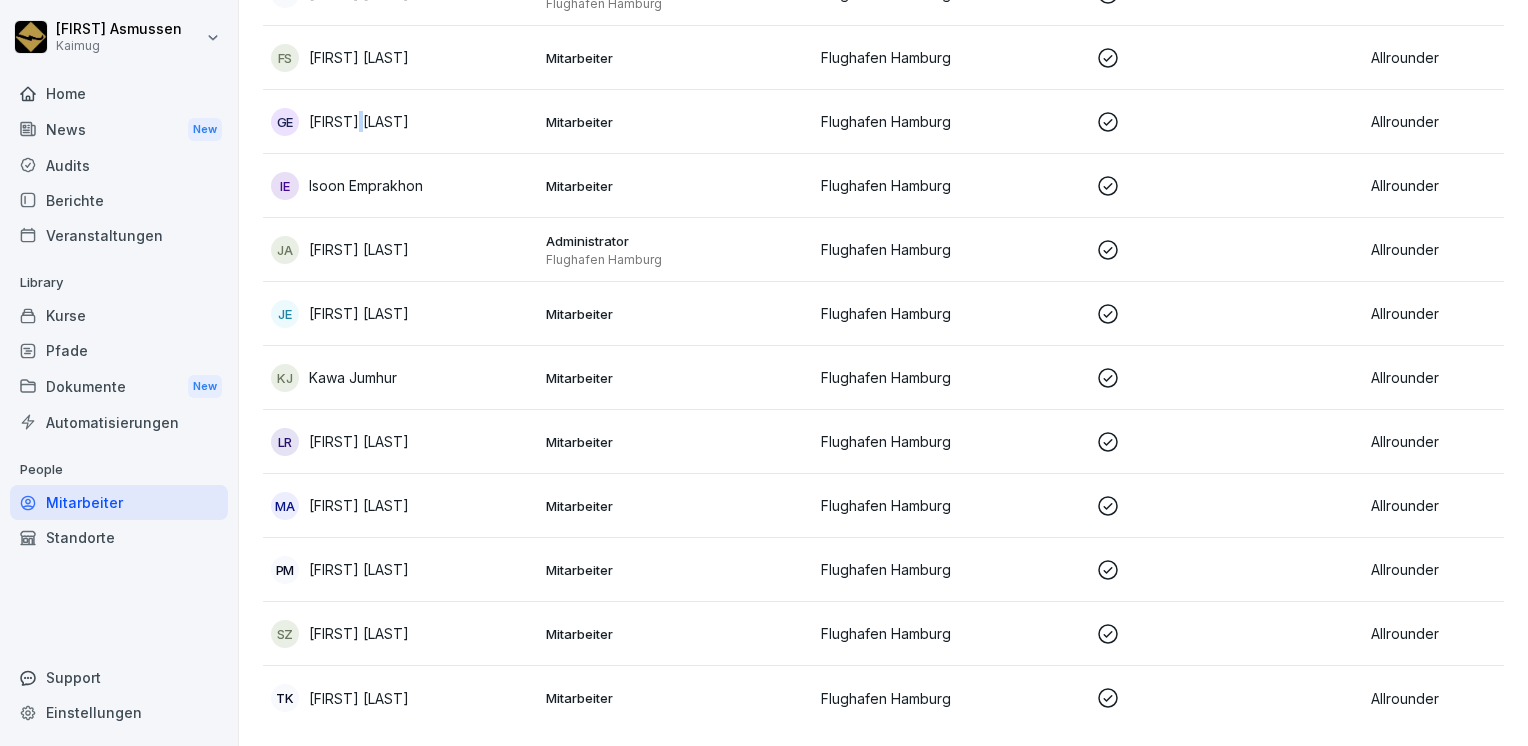 click on "GE [FIRST] [LAST]" at bounding box center (400, 122) 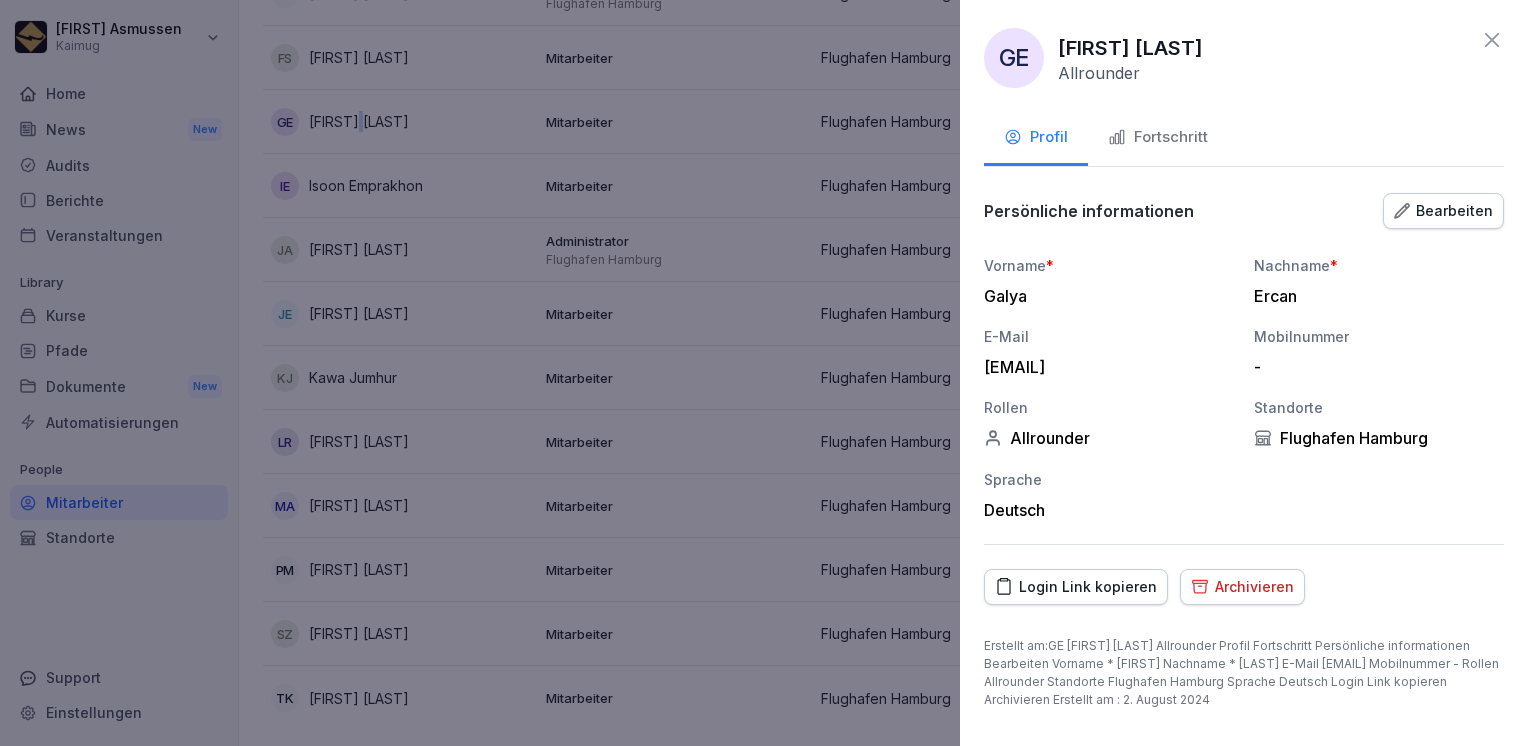 click on "Bearbeiten" at bounding box center [1443, 211] 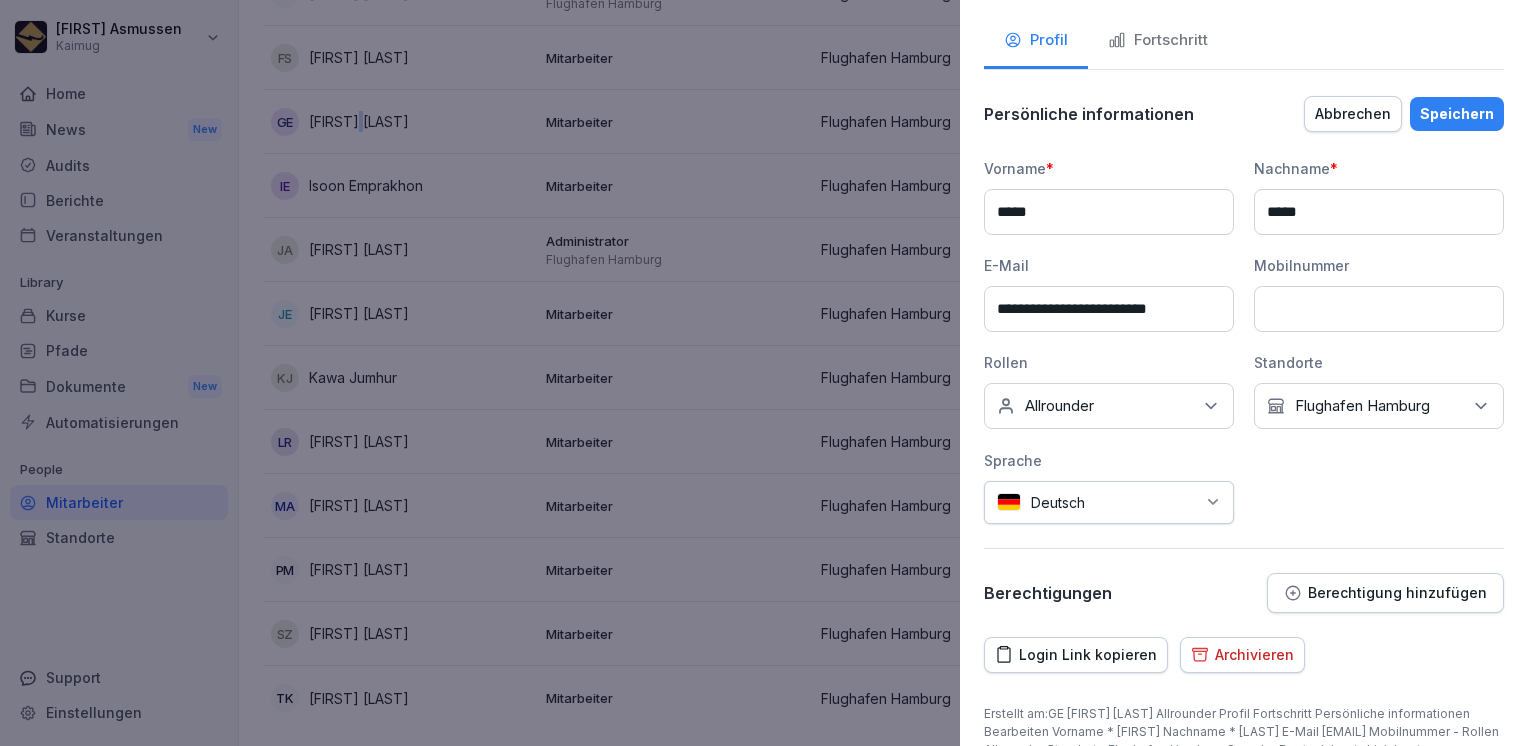 scroll, scrollTop: 0, scrollLeft: 0, axis: both 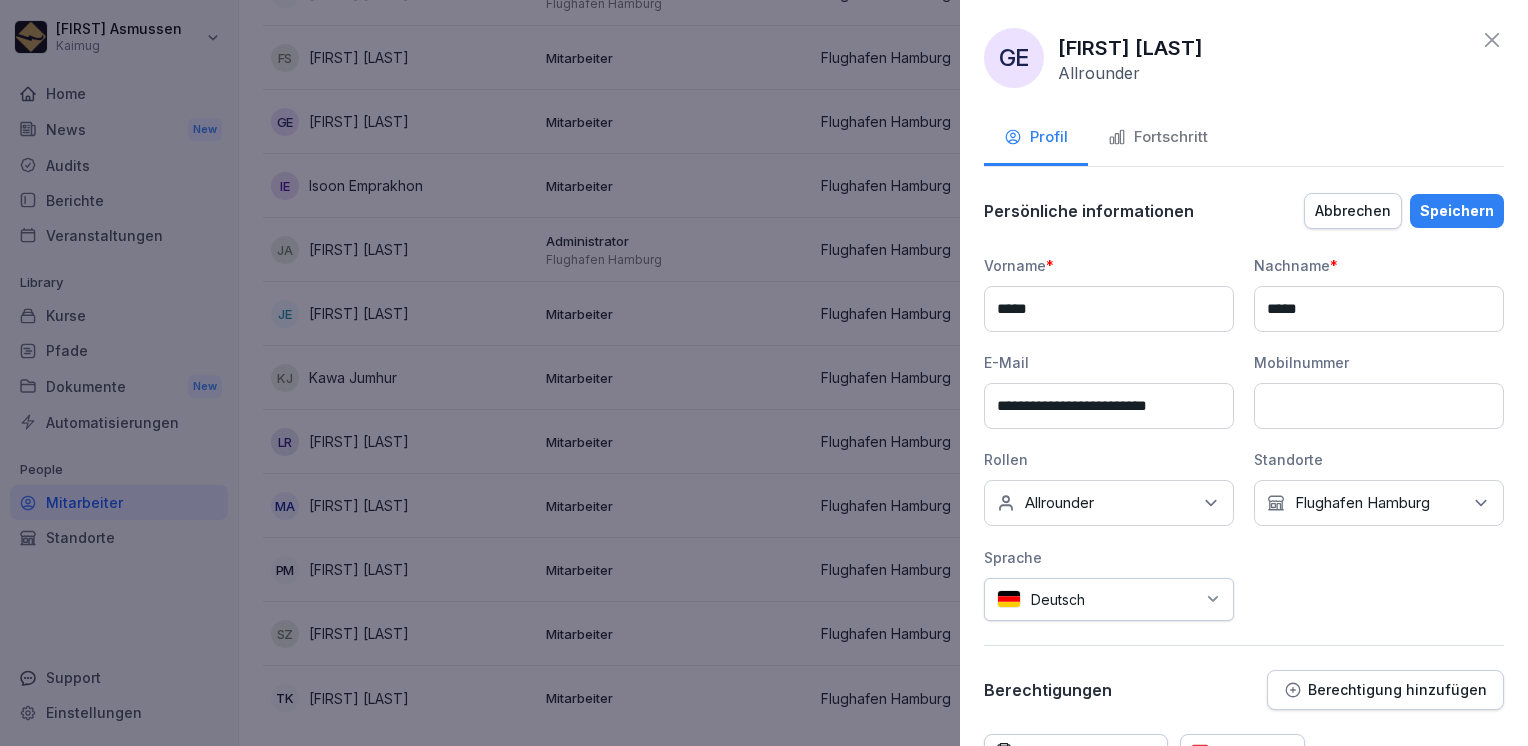 click on "*****" at bounding box center (1109, 309) 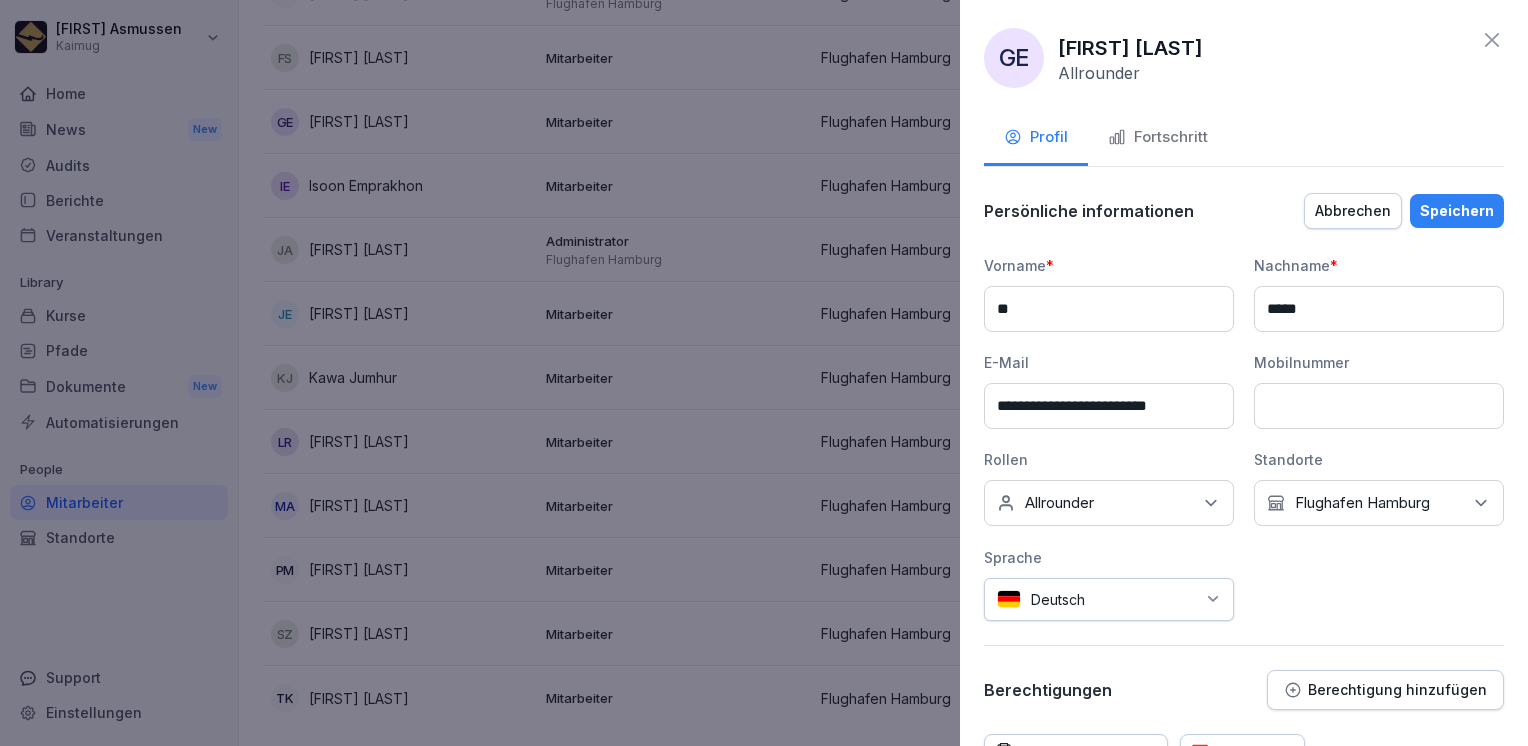 type on "*" 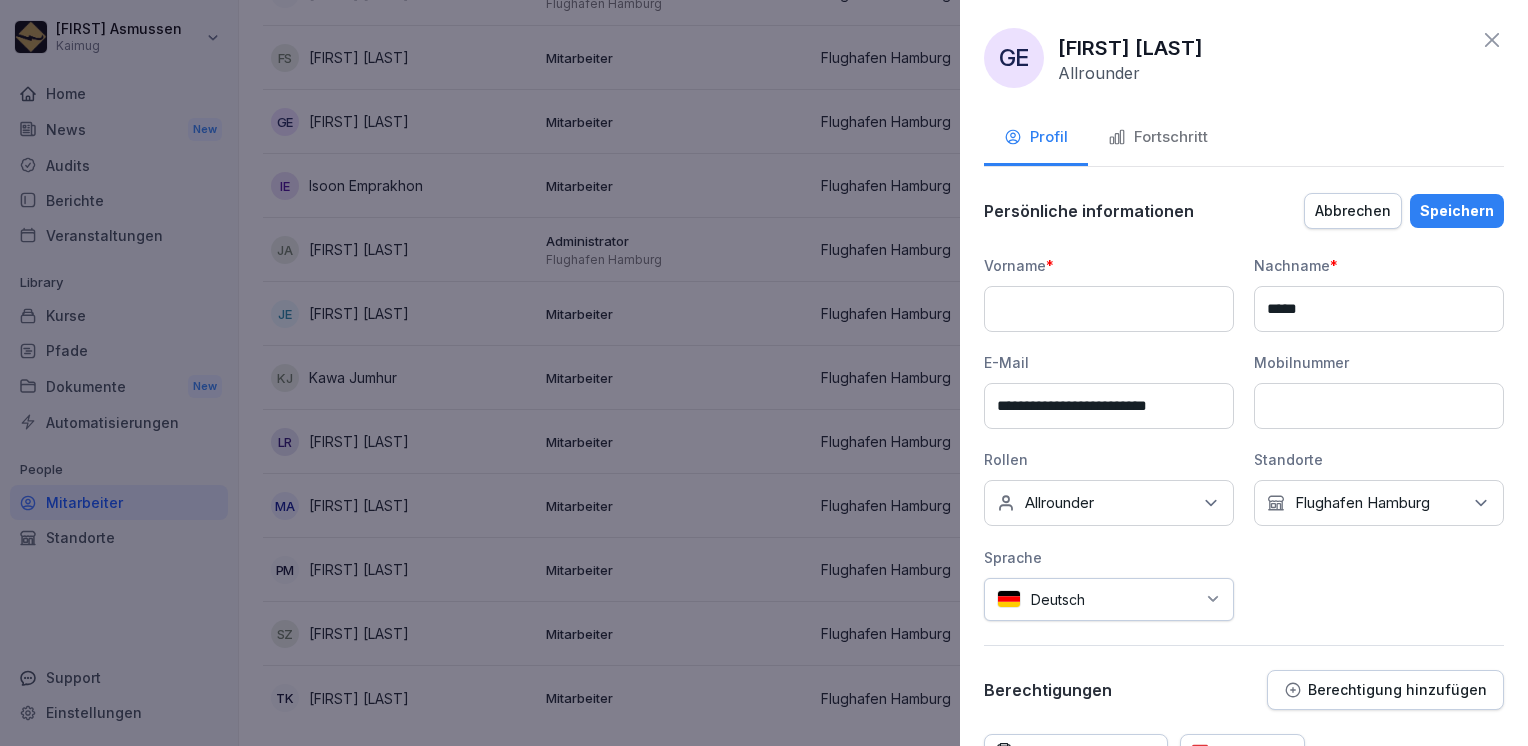 type 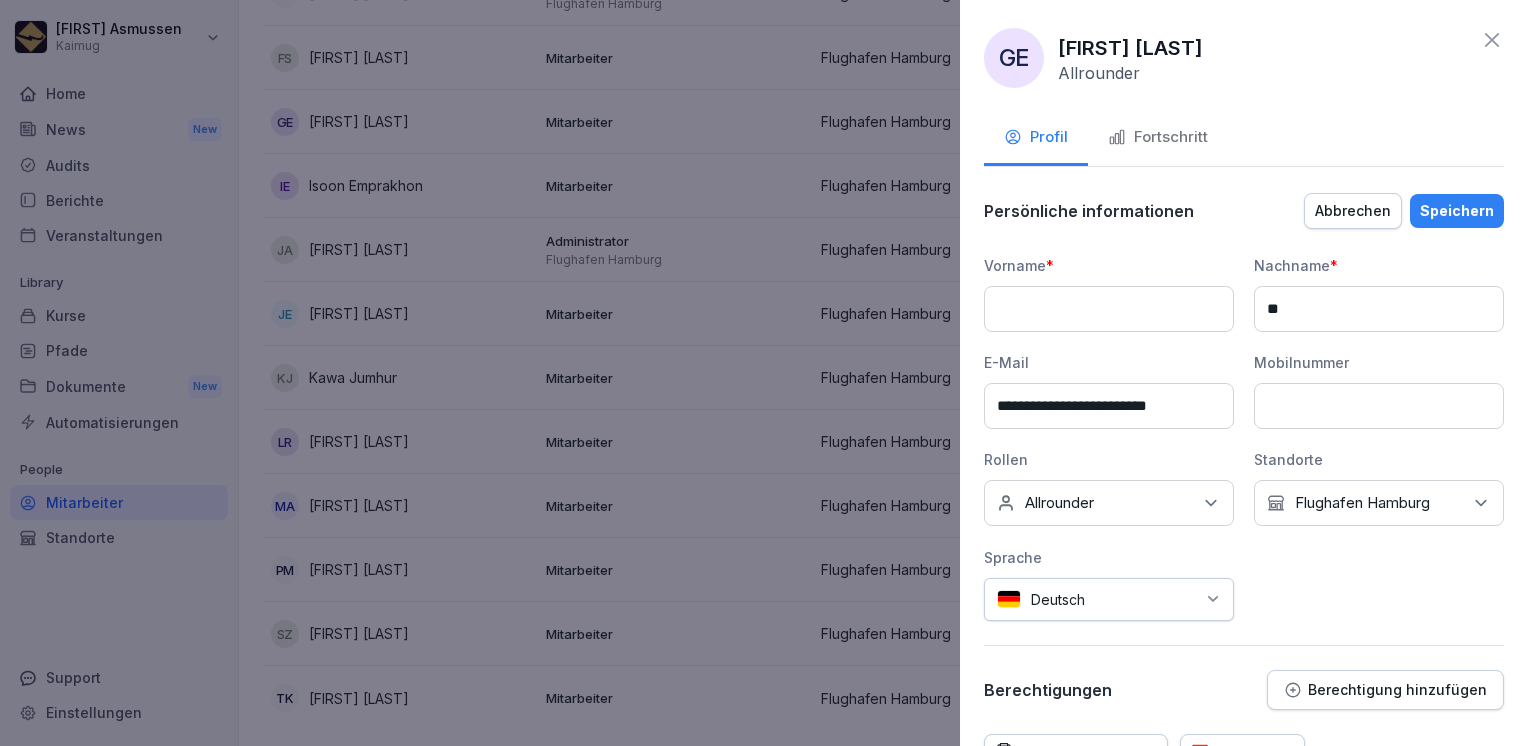 type on "*" 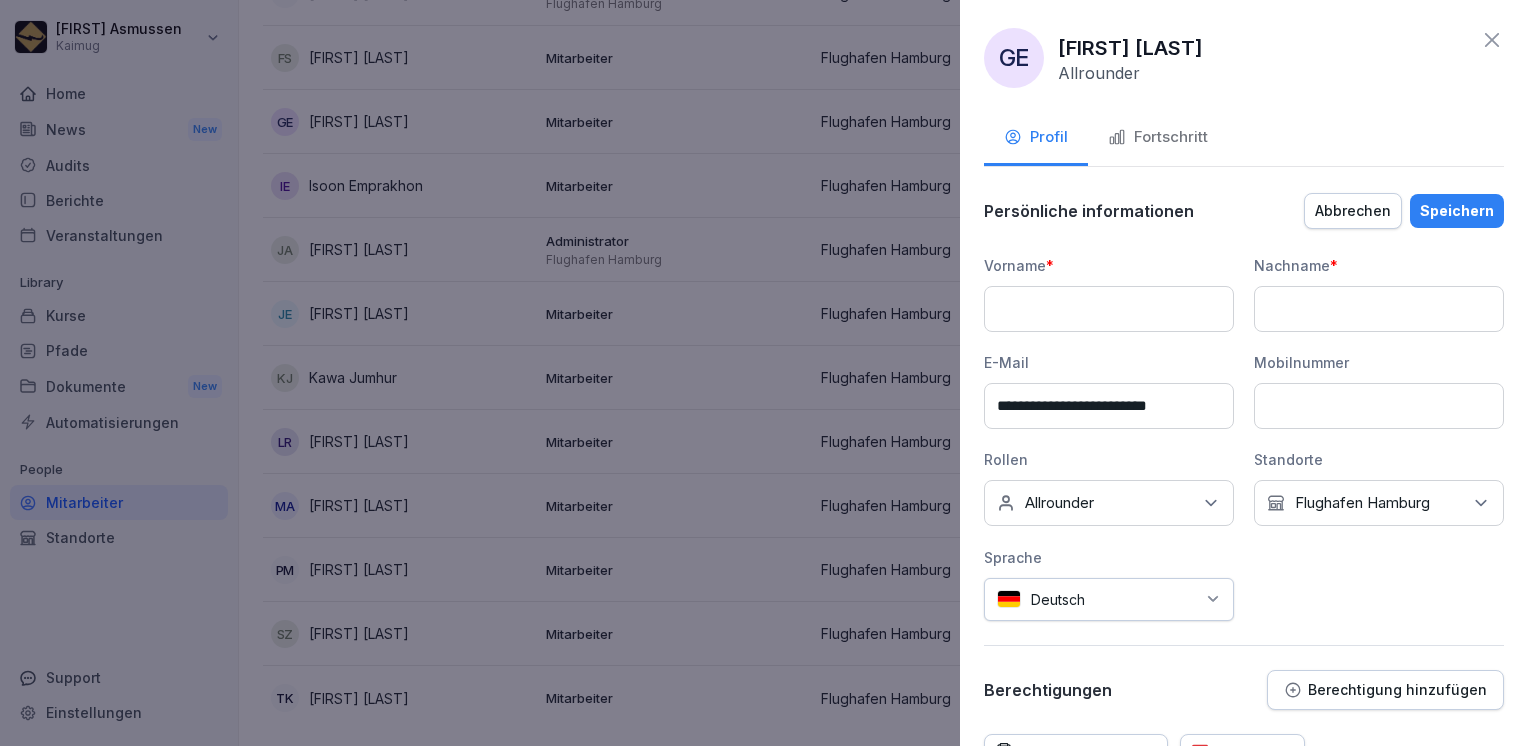 type 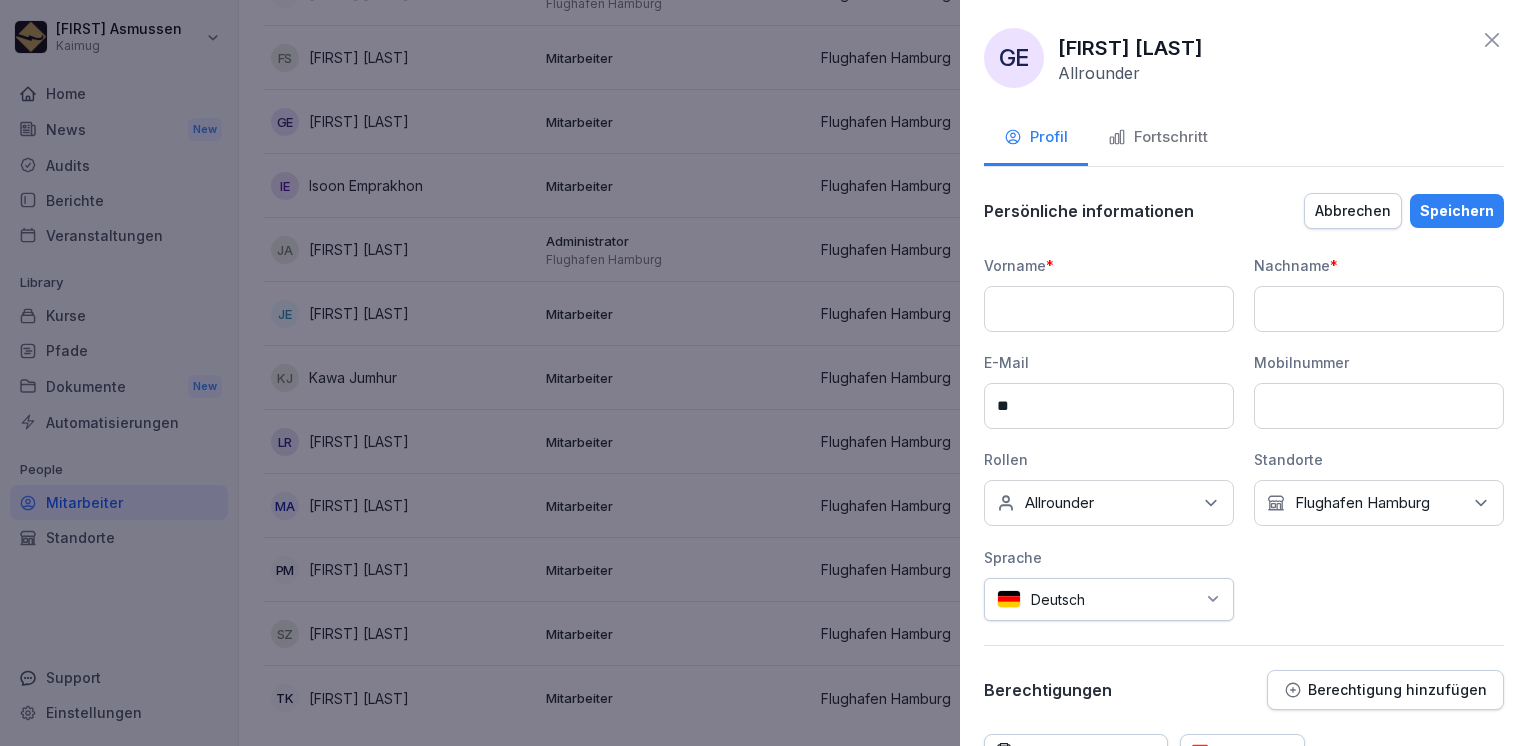 type on "*" 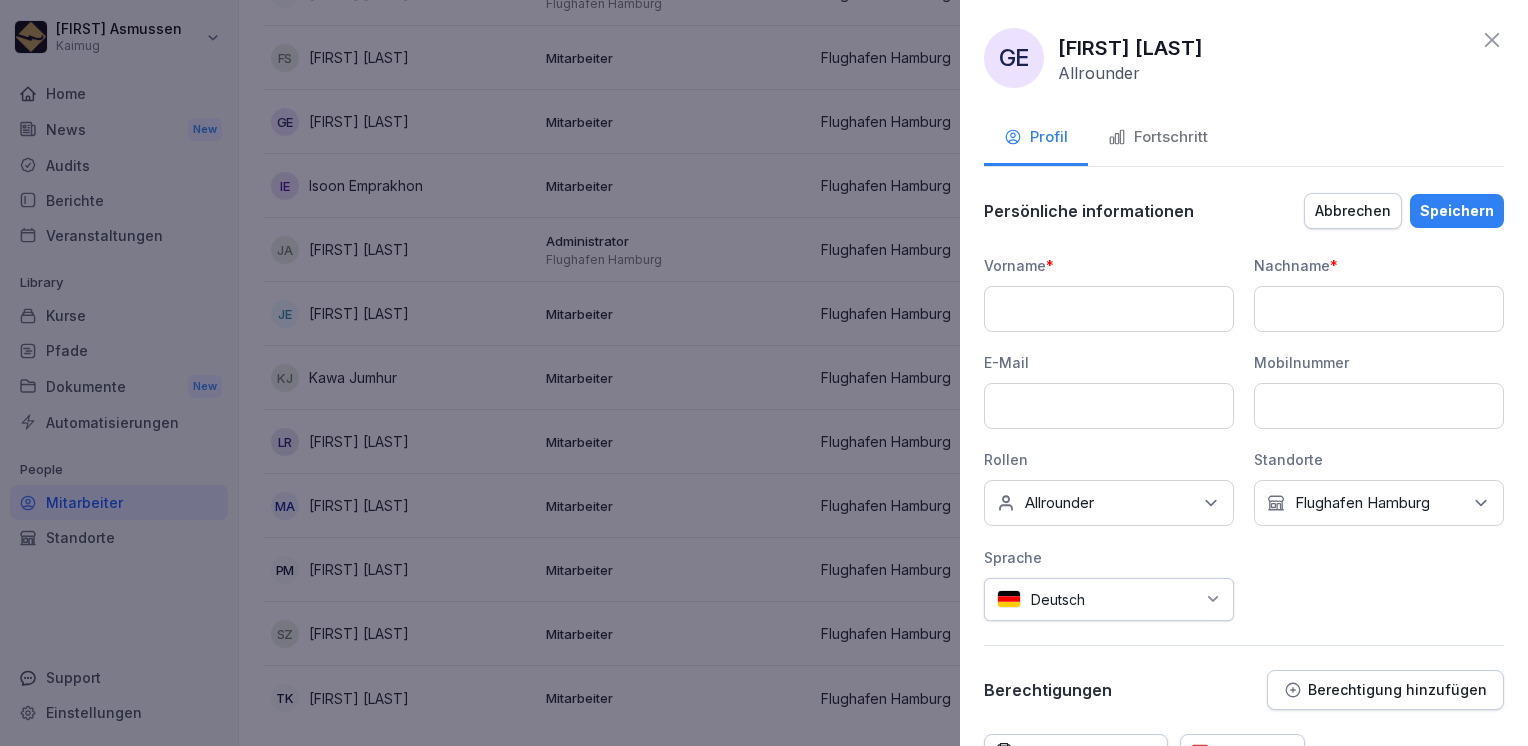 type 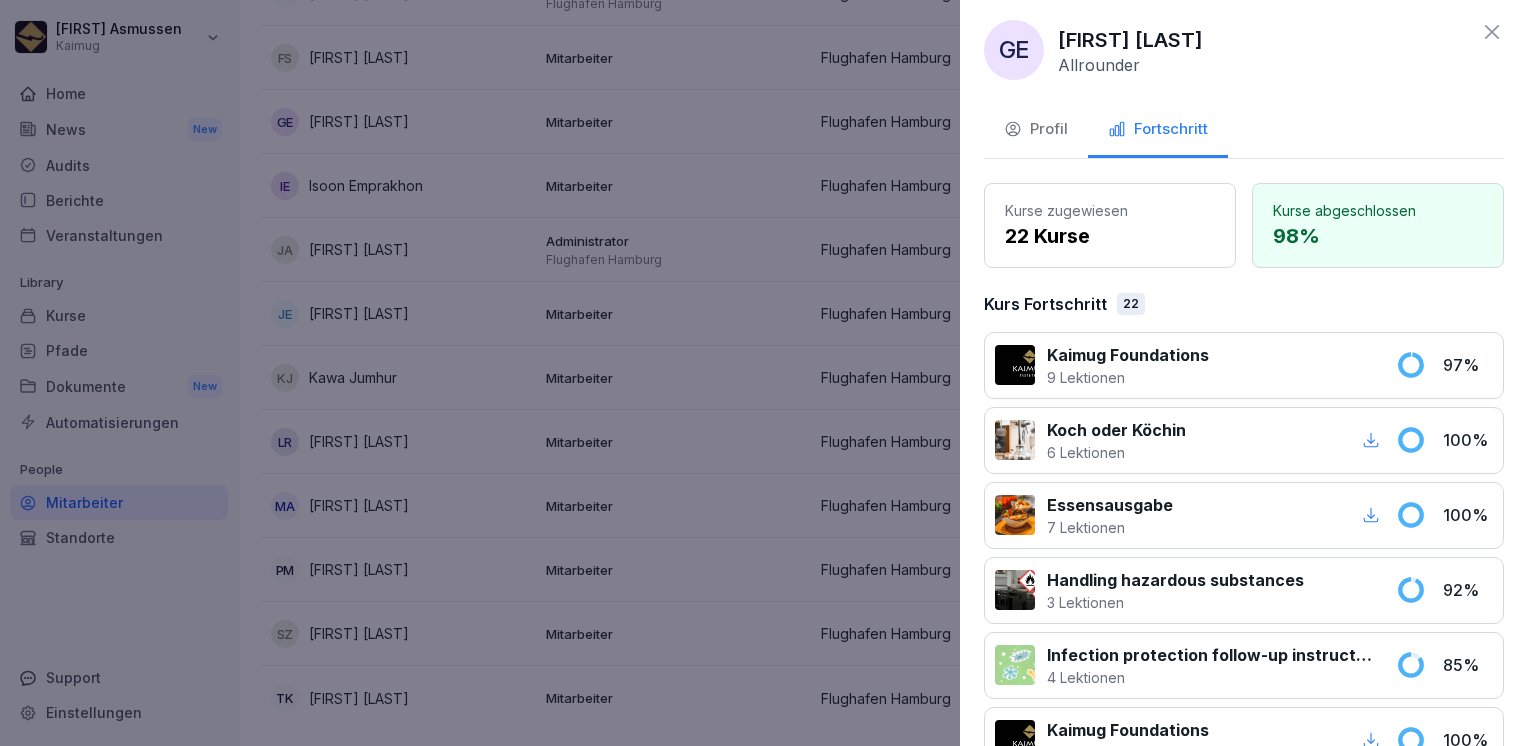 scroll, scrollTop: 5, scrollLeft: 0, axis: vertical 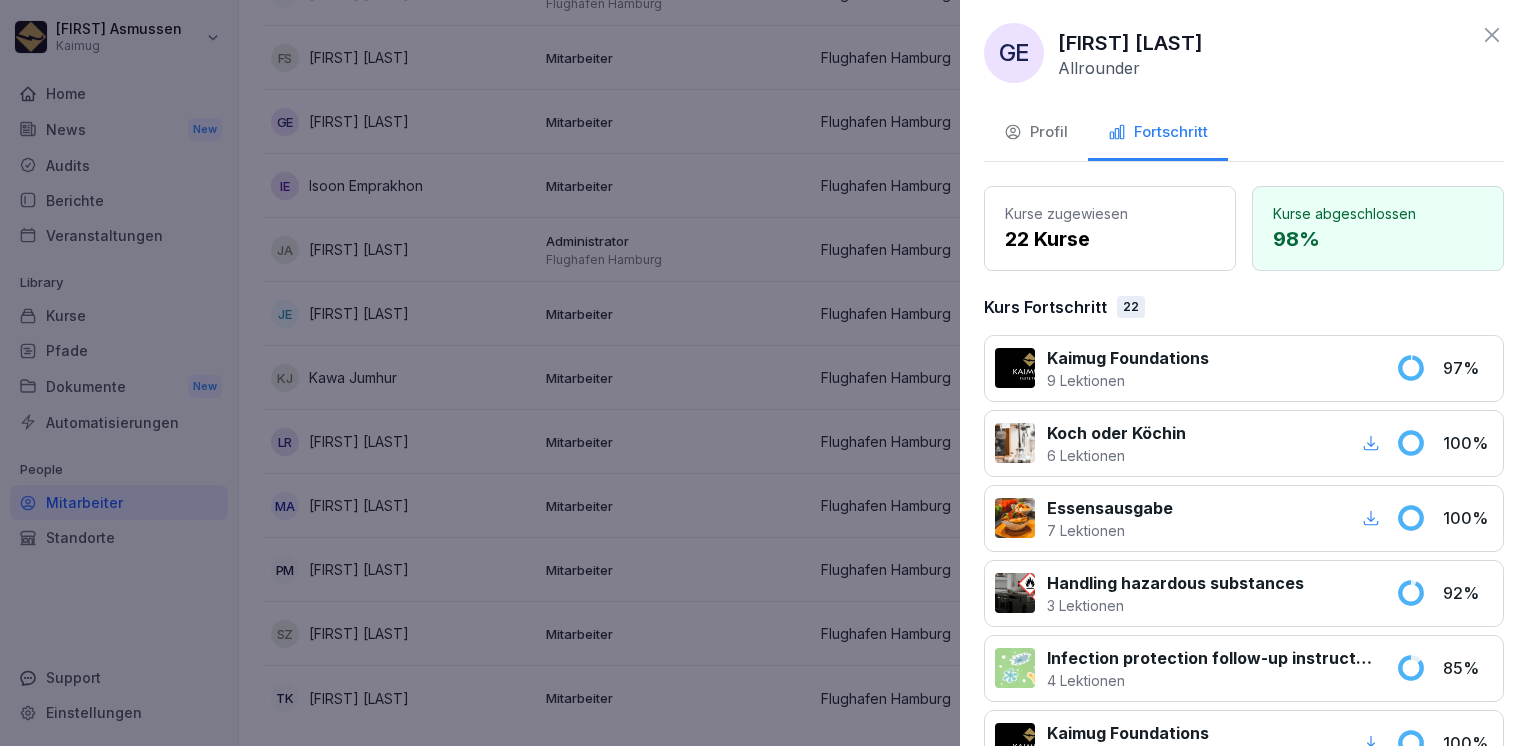 click on "Profil" at bounding box center (1036, 132) 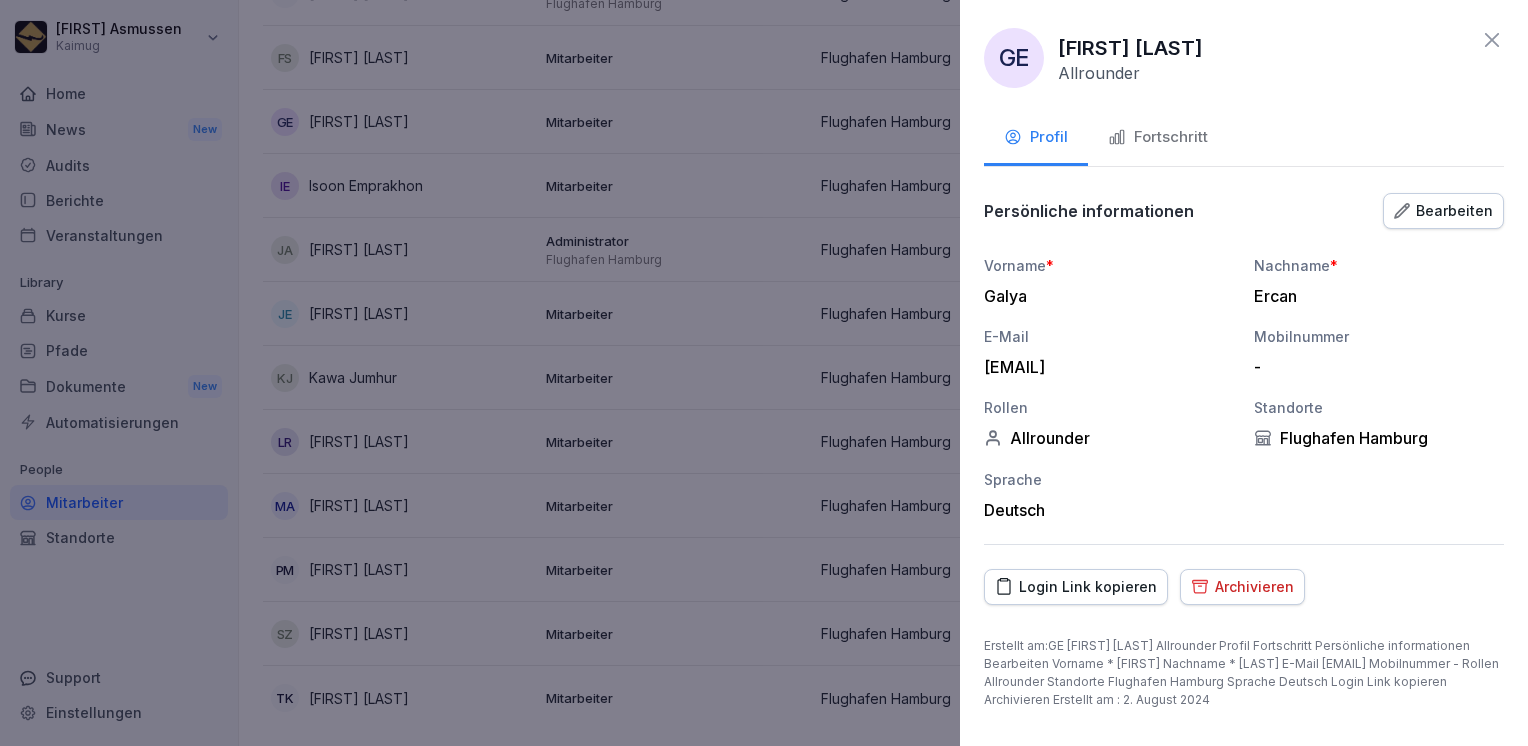 scroll, scrollTop: 0, scrollLeft: 0, axis: both 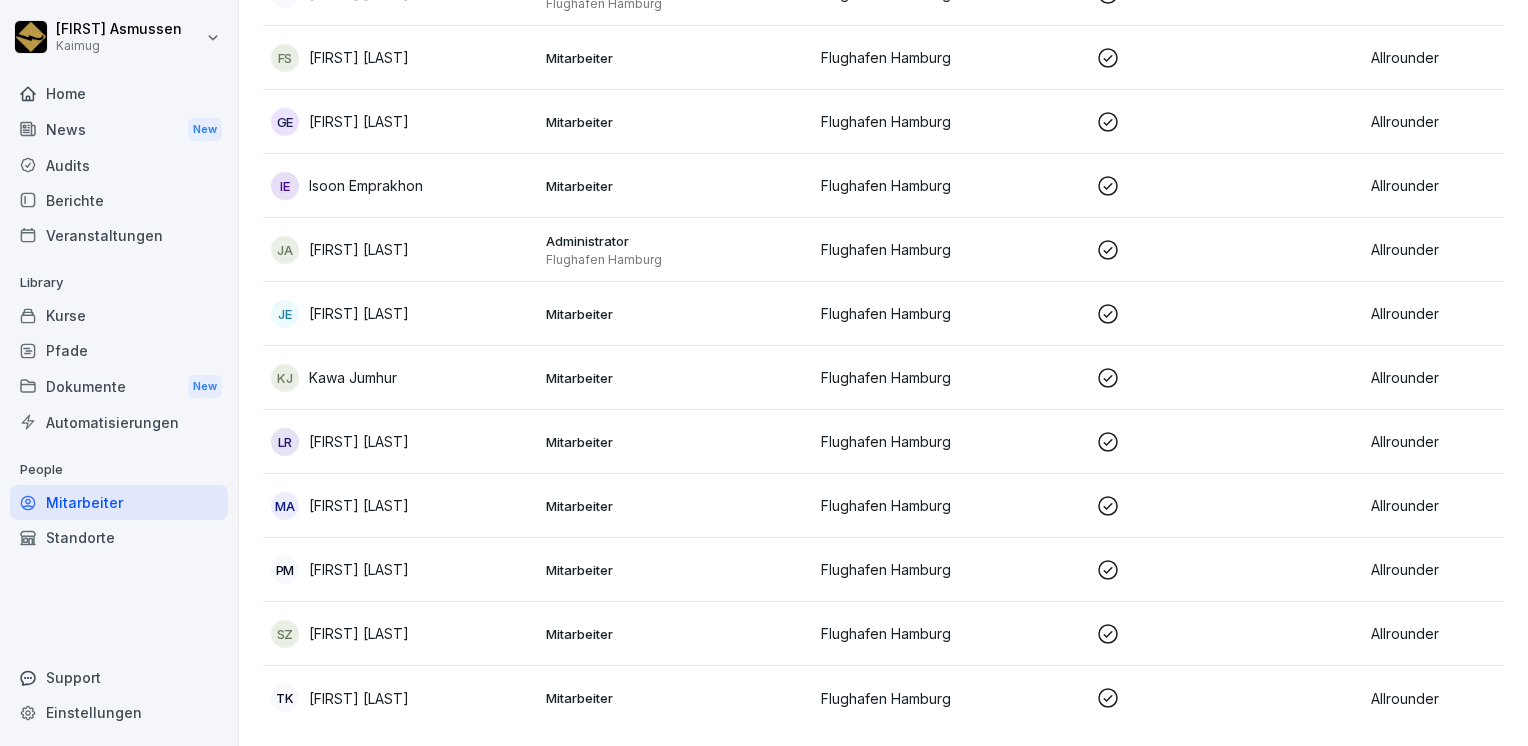 click on "Berichte" at bounding box center [119, 200] 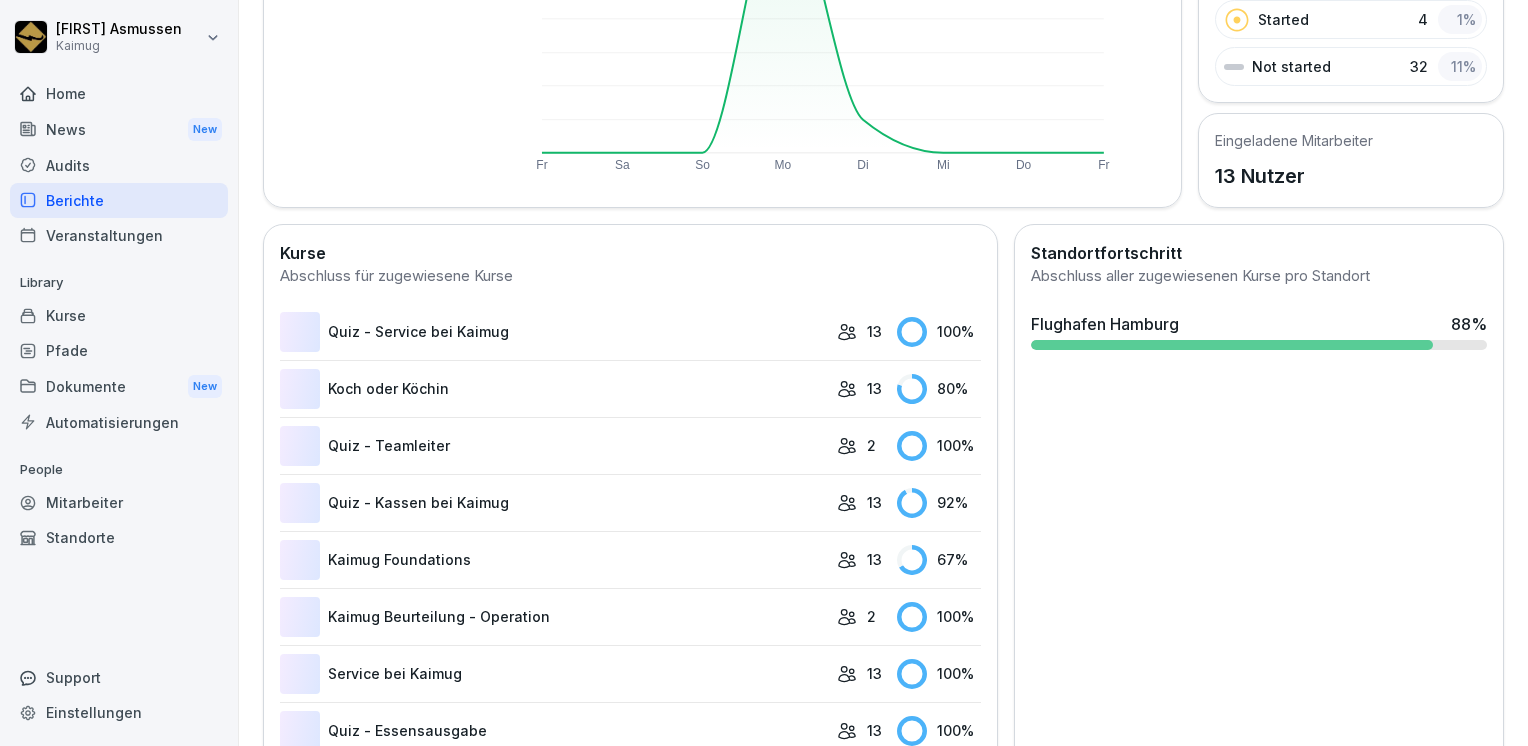 scroll, scrollTop: 122, scrollLeft: 0, axis: vertical 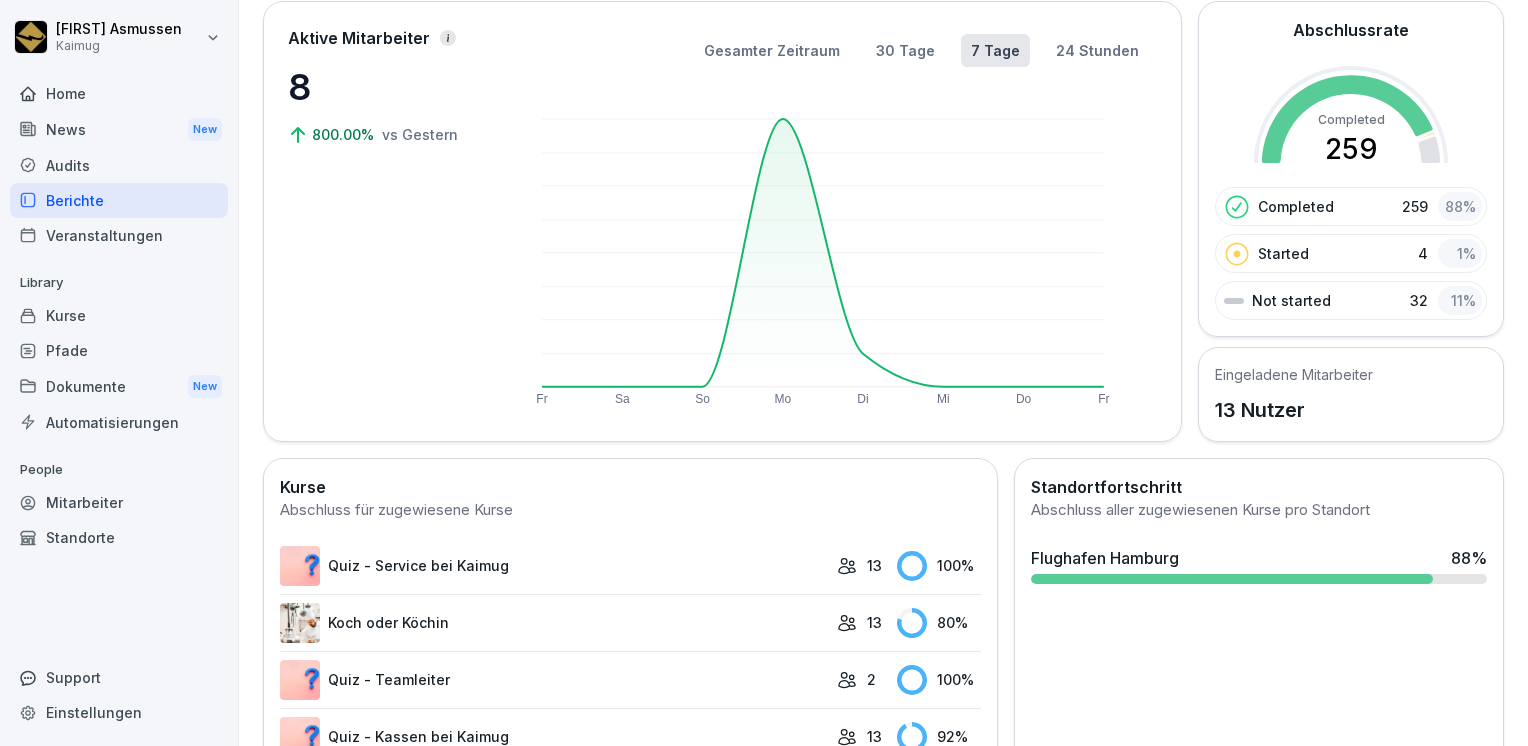 click on "Kurse" at bounding box center [119, 315] 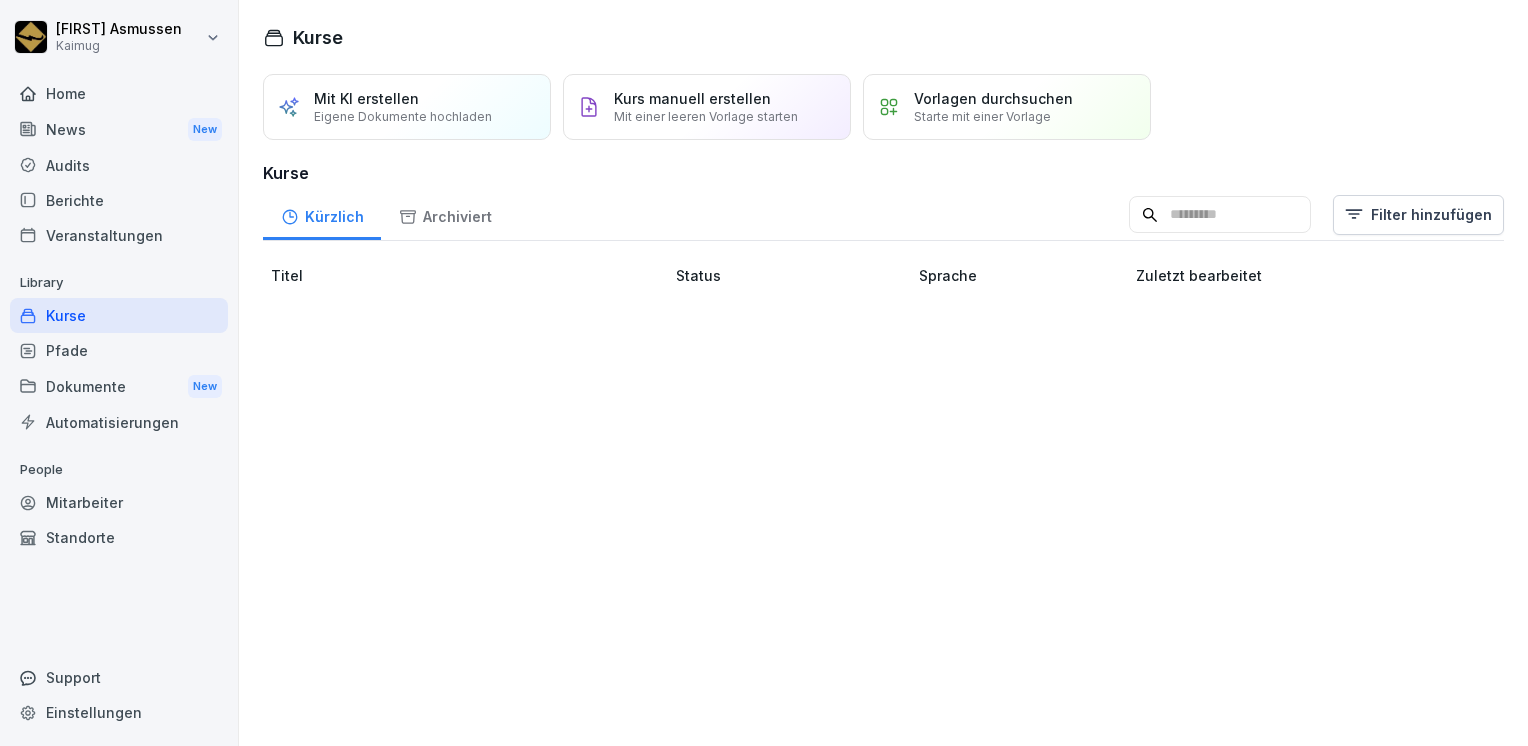 scroll, scrollTop: 0, scrollLeft: 0, axis: both 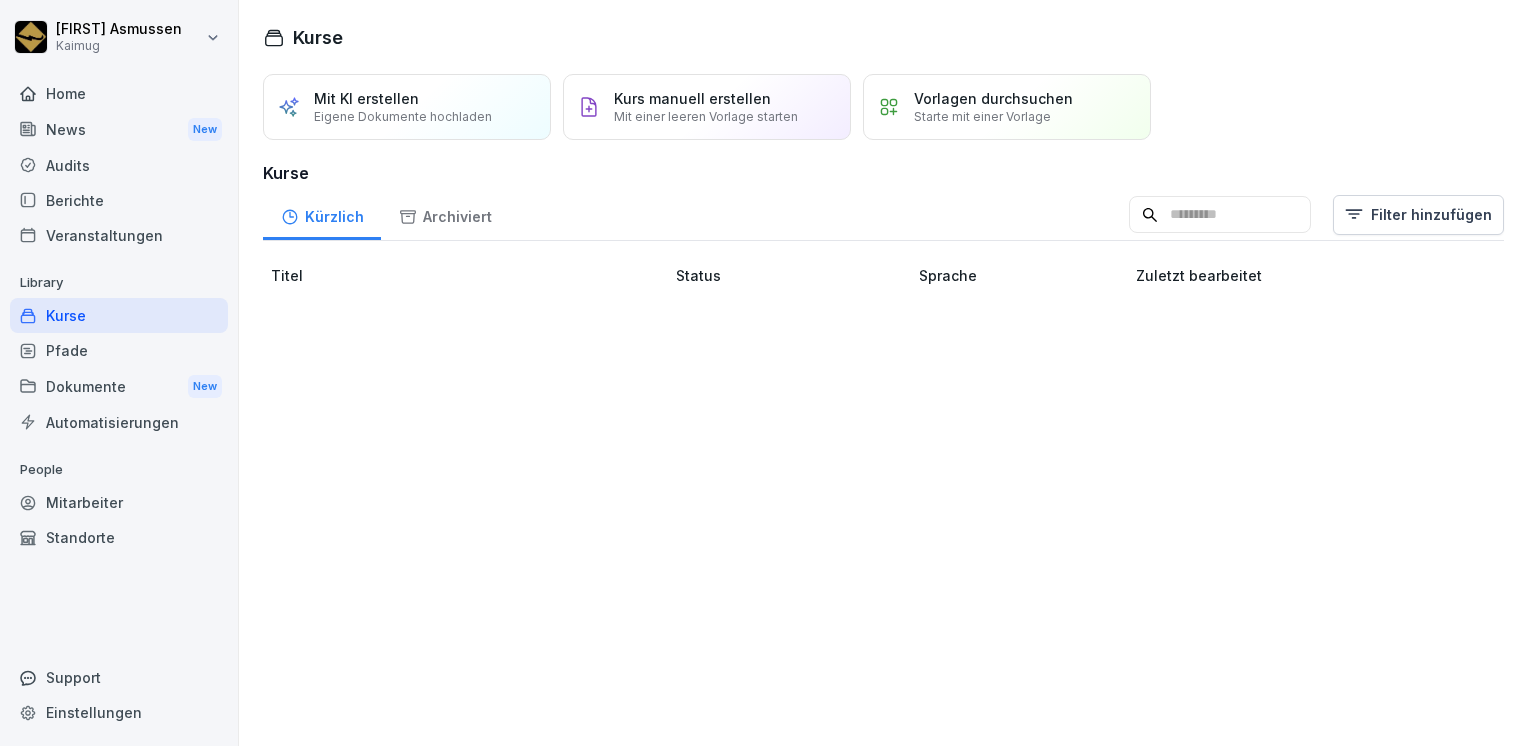 click on "Mitarbeiter" at bounding box center [119, 502] 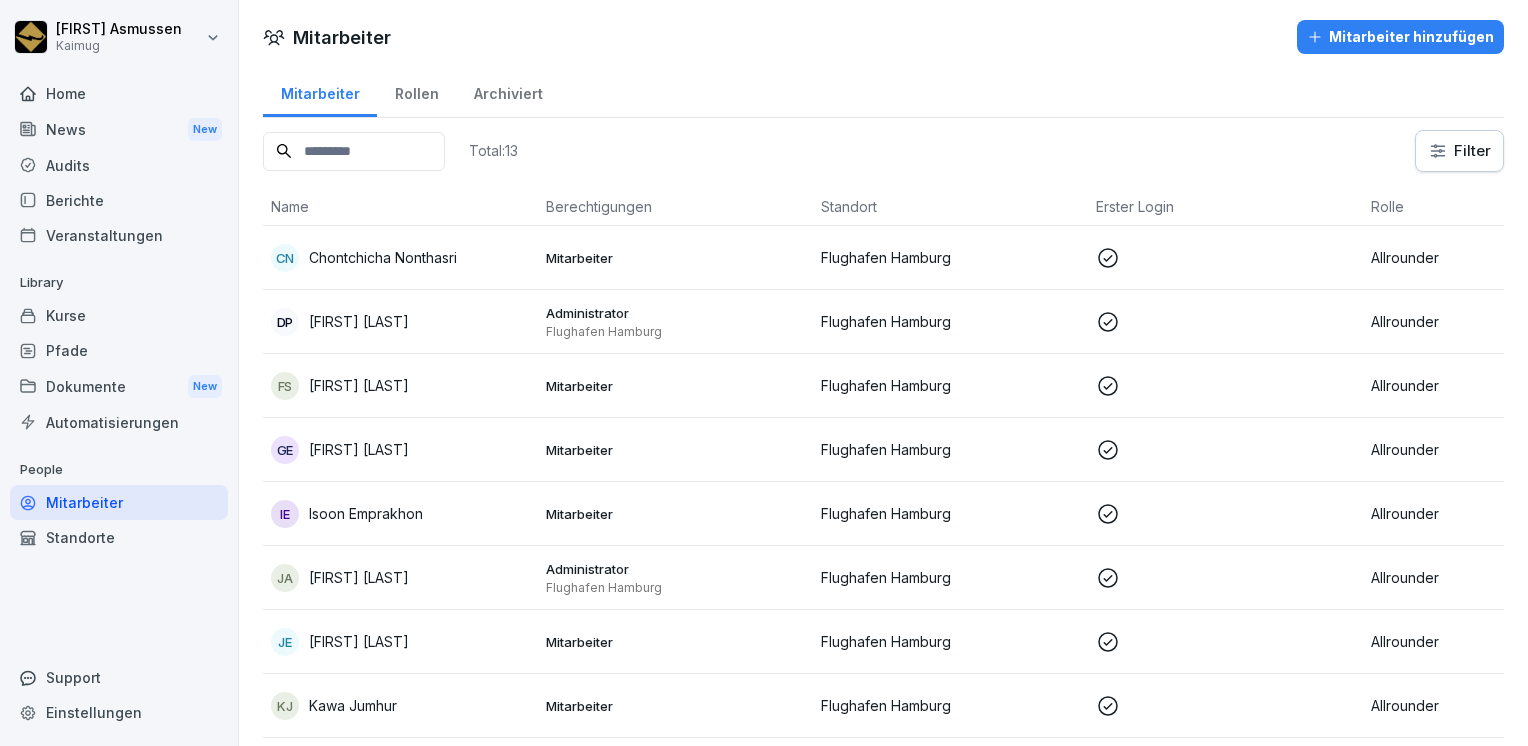 click on "Rollen" at bounding box center (416, 91) 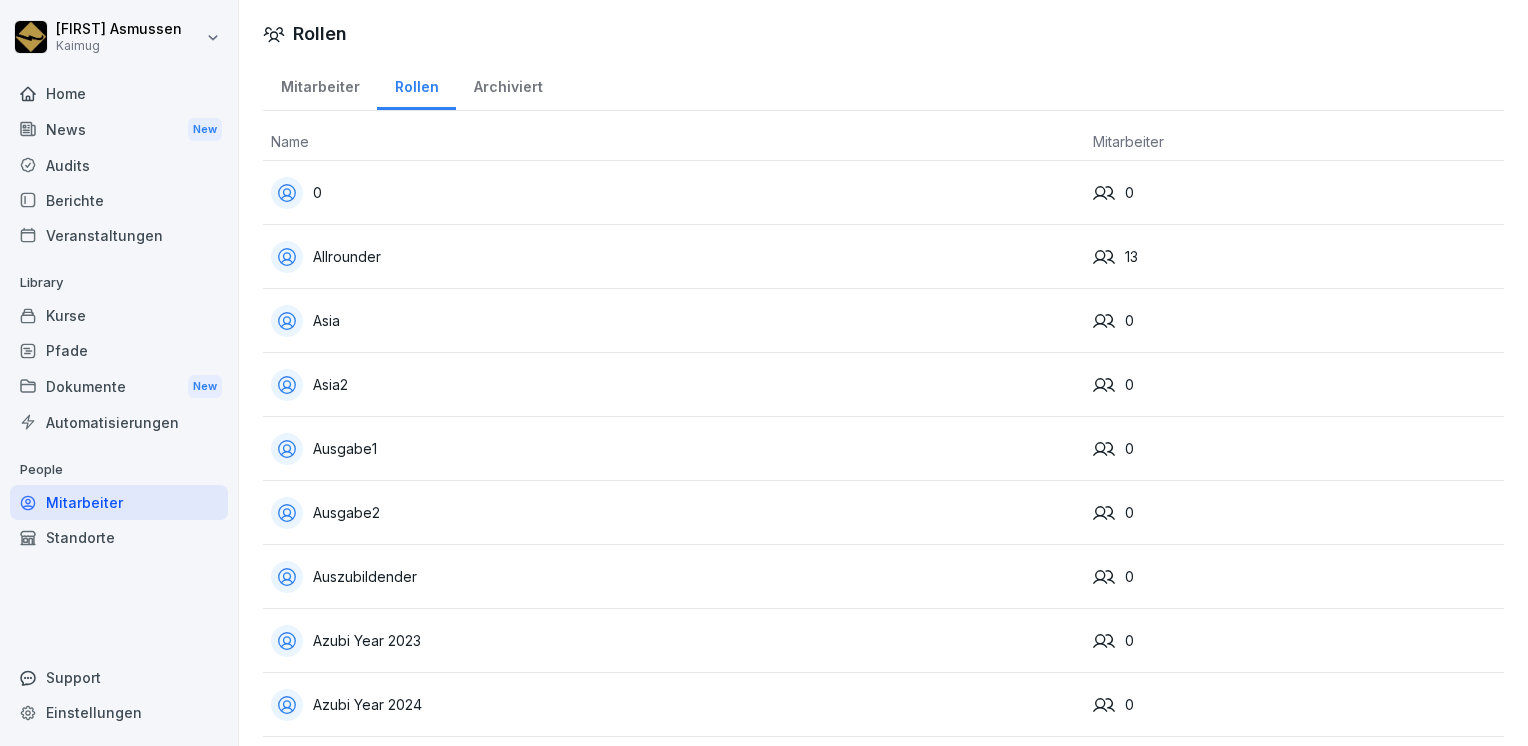click on "Archiviert" at bounding box center (508, 84) 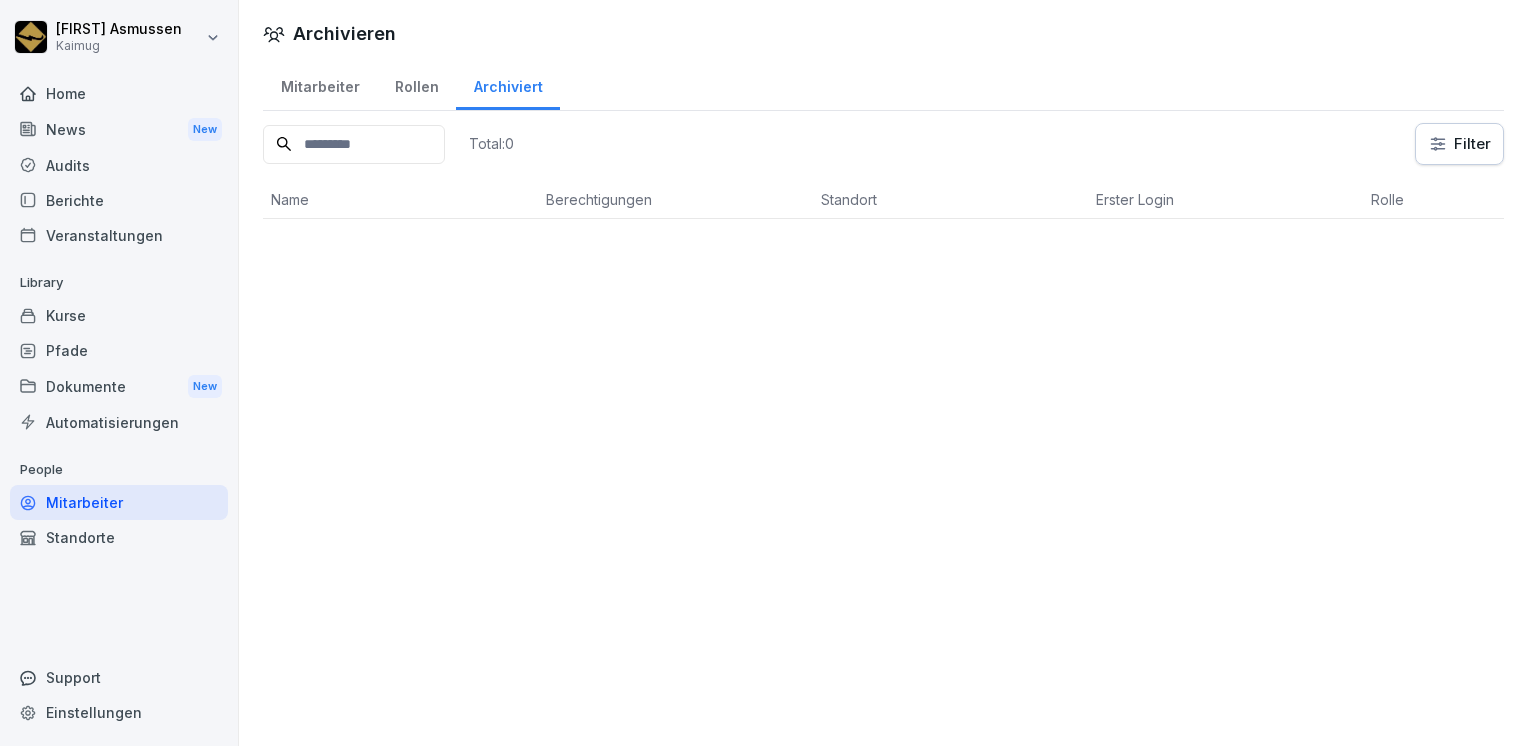 click on "Mitarbeiter" at bounding box center (320, 84) 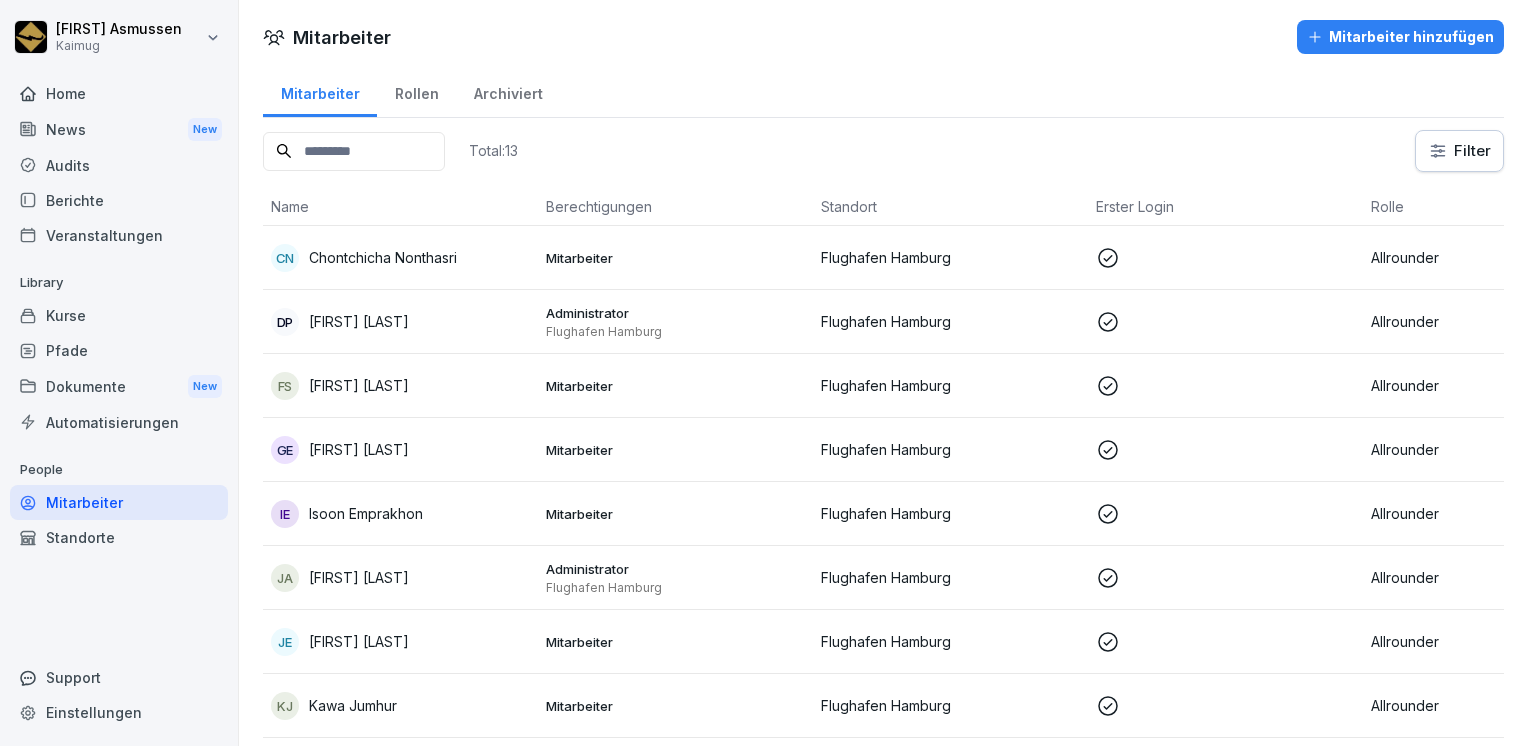 click on "Dokumente New" at bounding box center (119, 386) 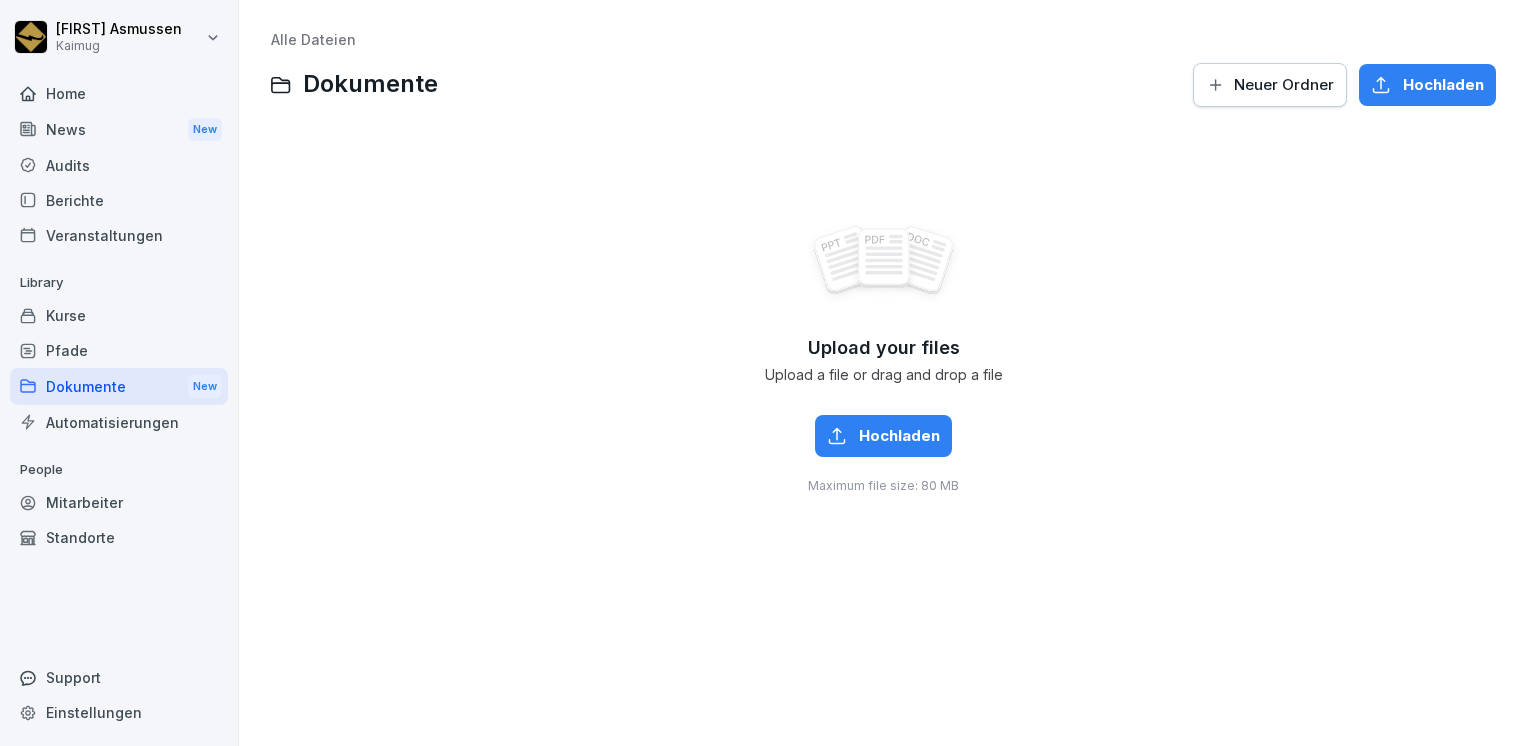 click on "Berichte" at bounding box center [119, 200] 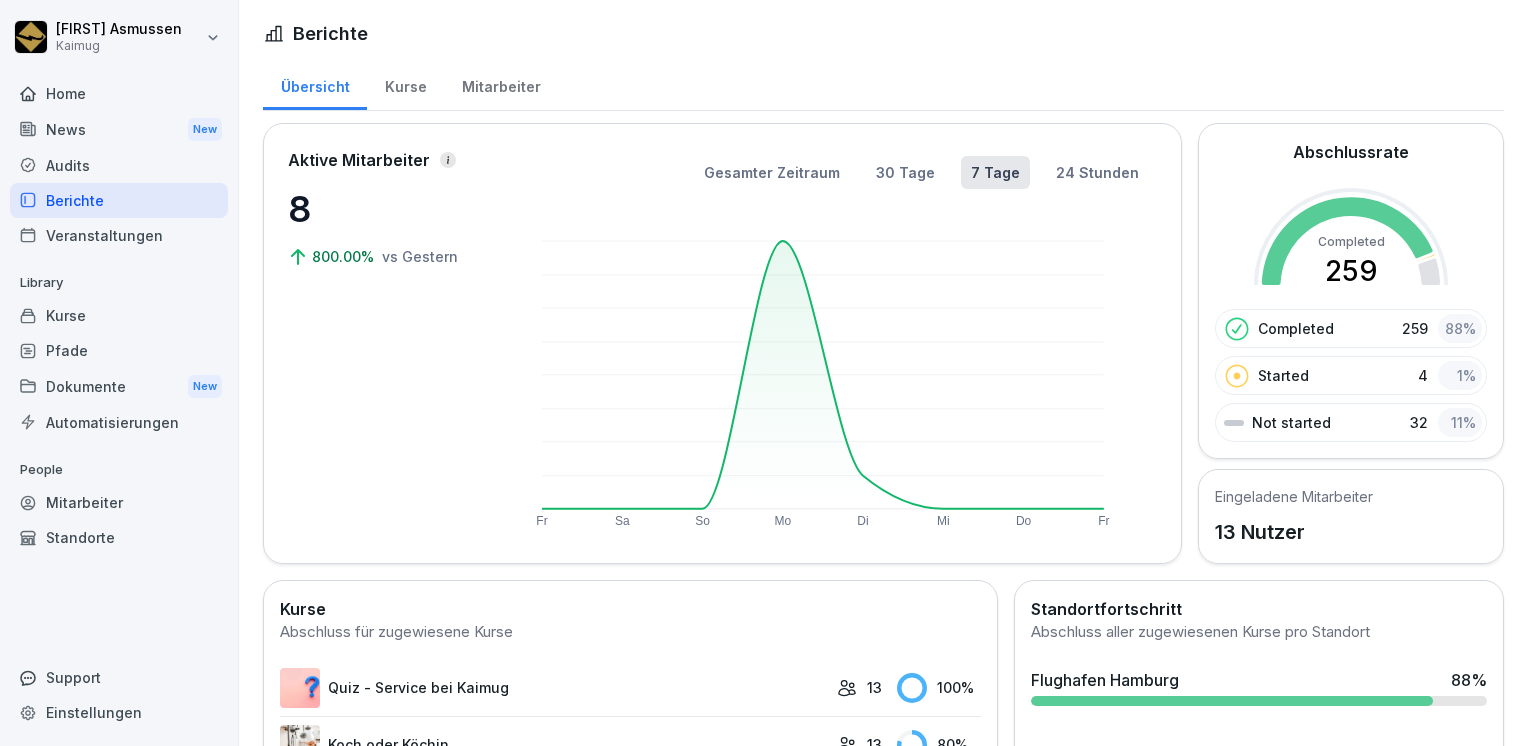 click on "Mitarbeiter" at bounding box center (501, 84) 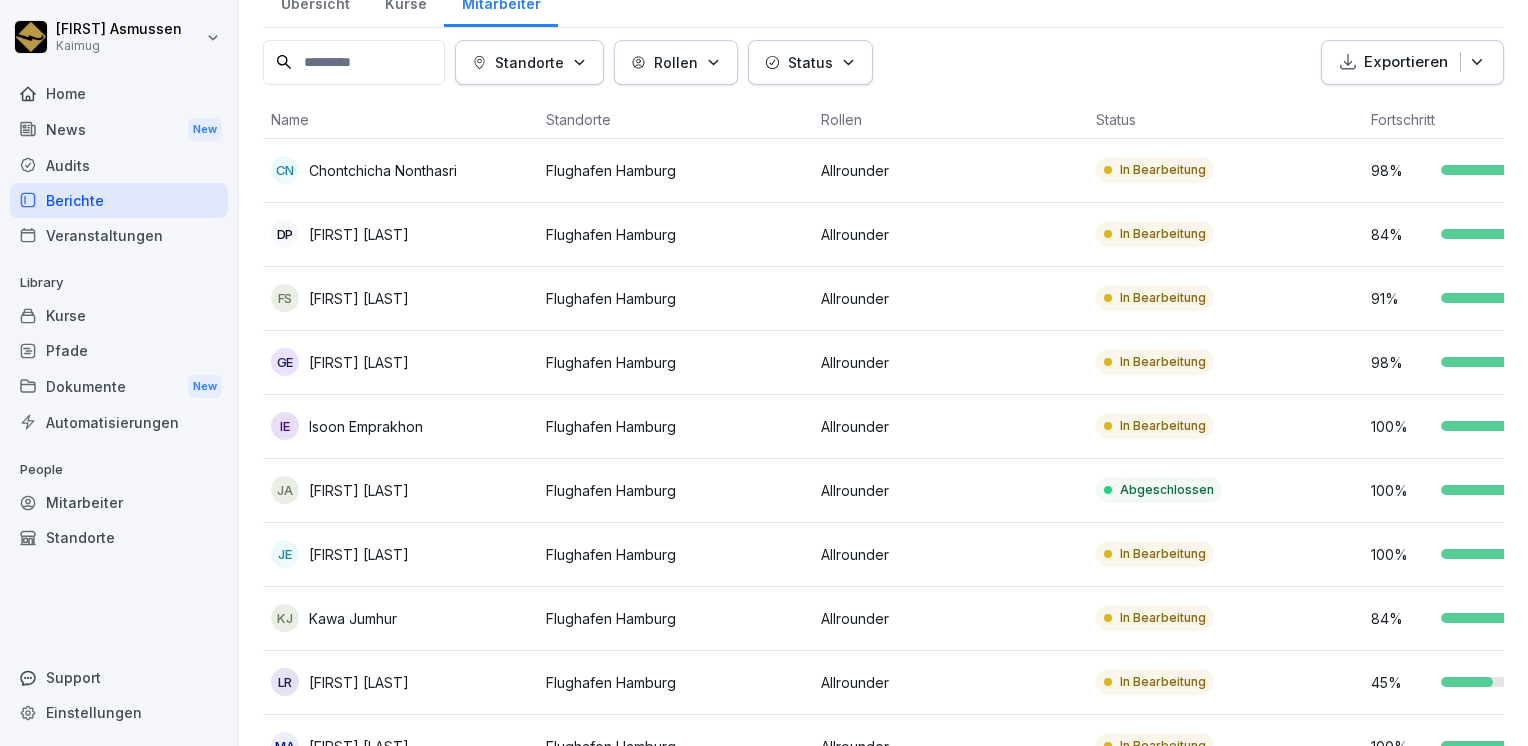 scroll, scrollTop: 0, scrollLeft: 0, axis: both 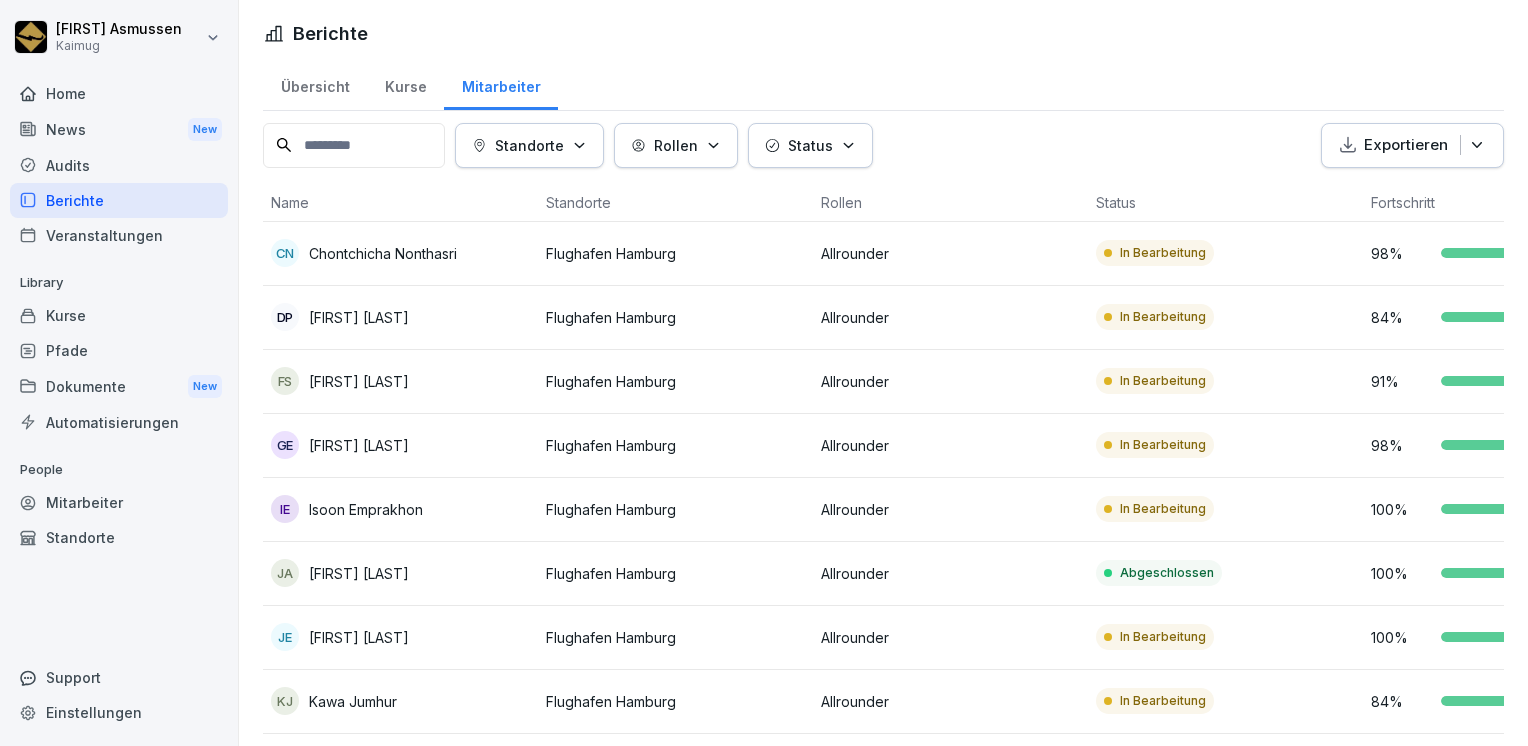 click on "Mitarbeiter" at bounding box center [119, 502] 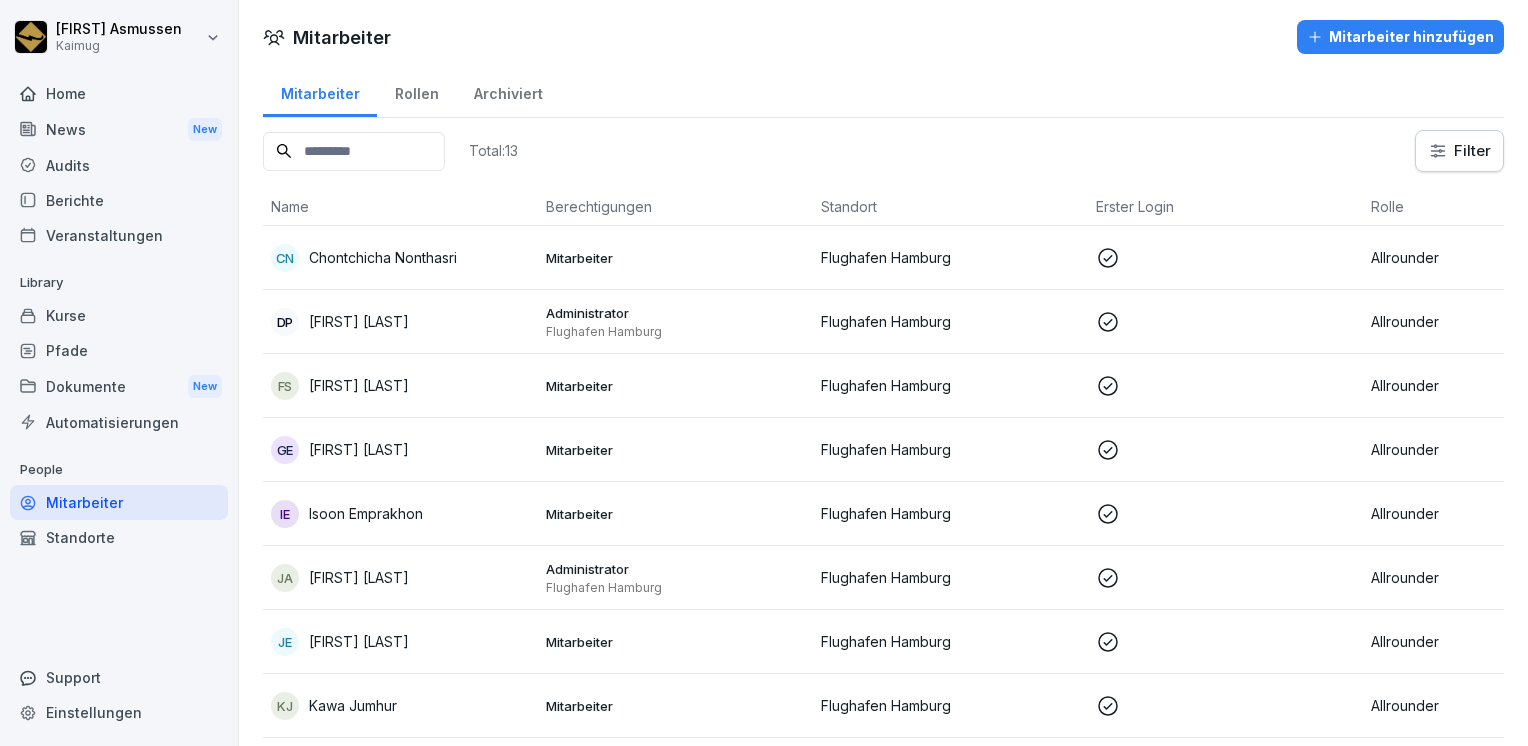 drag, startPoint x: 296, startPoint y: 446, endPoint x: 388, endPoint y: 462, distance: 93.38094 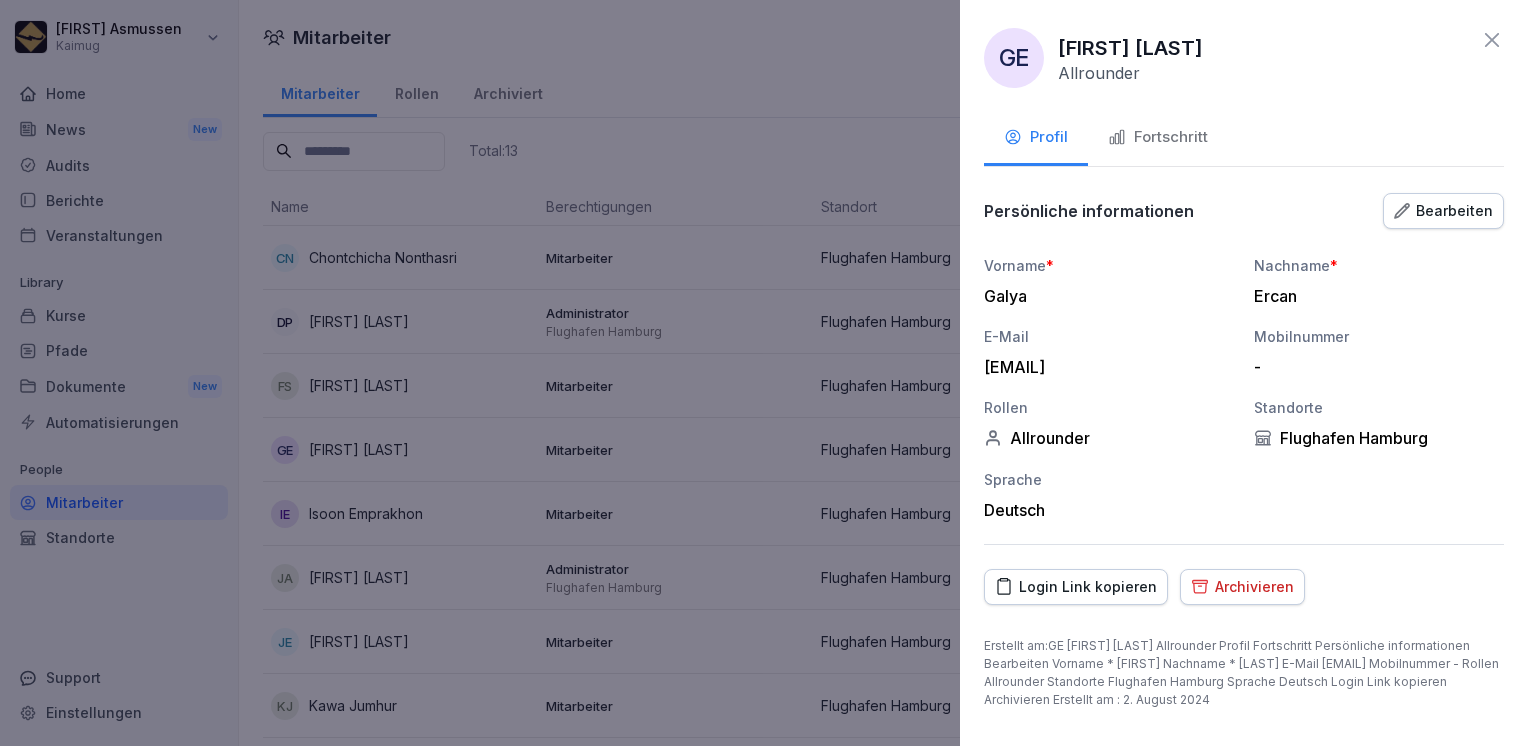 click on "Bearbeiten" at bounding box center (1443, 211) 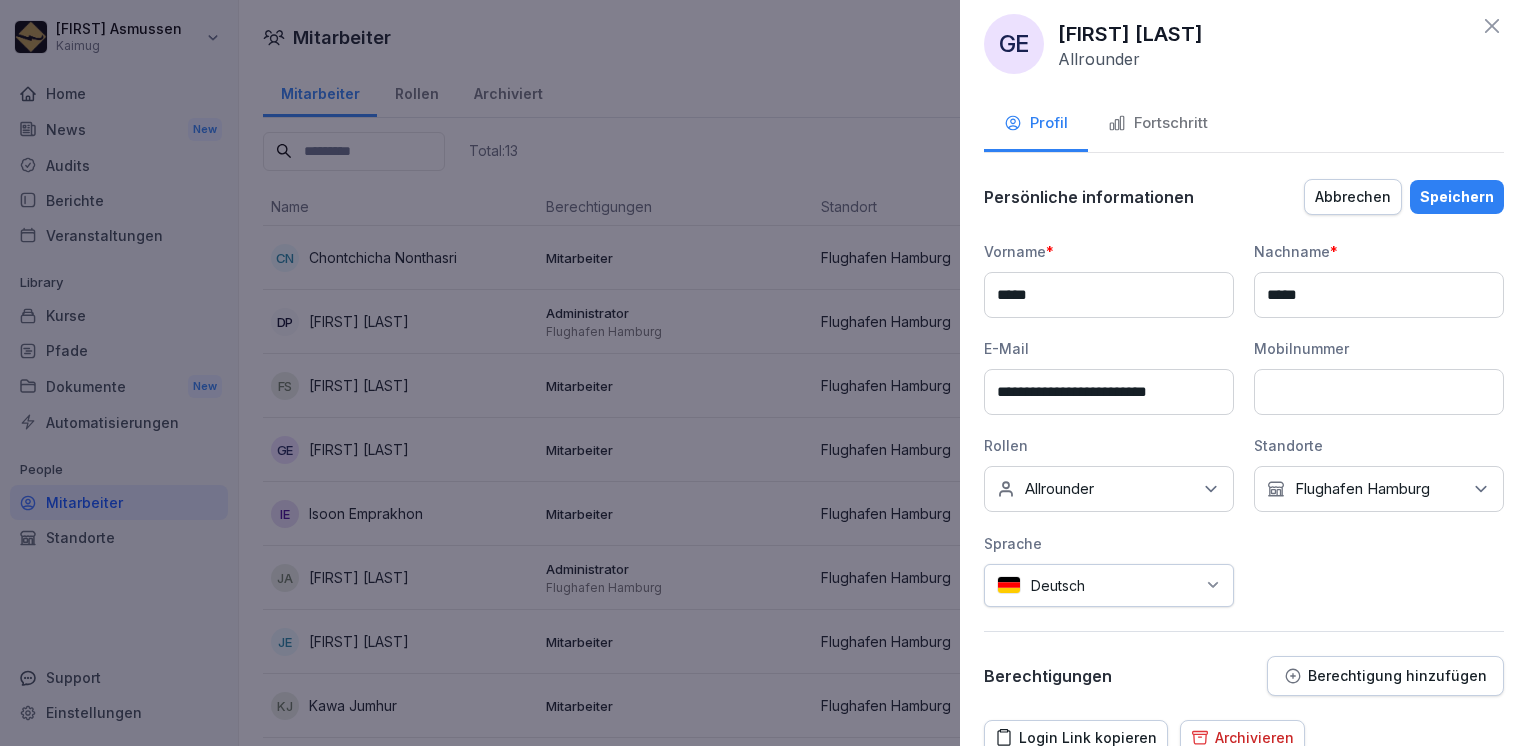 scroll, scrollTop: 0, scrollLeft: 0, axis: both 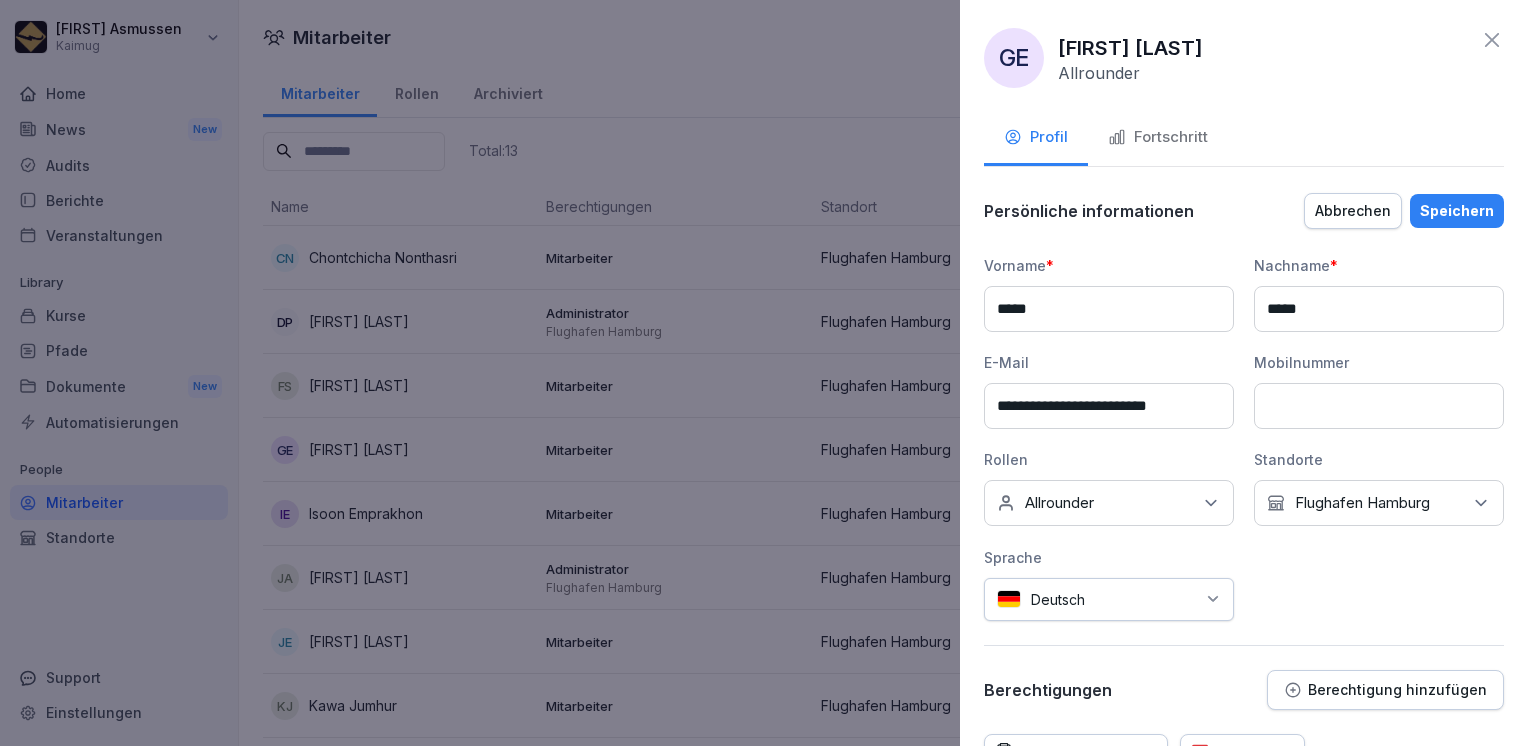 click 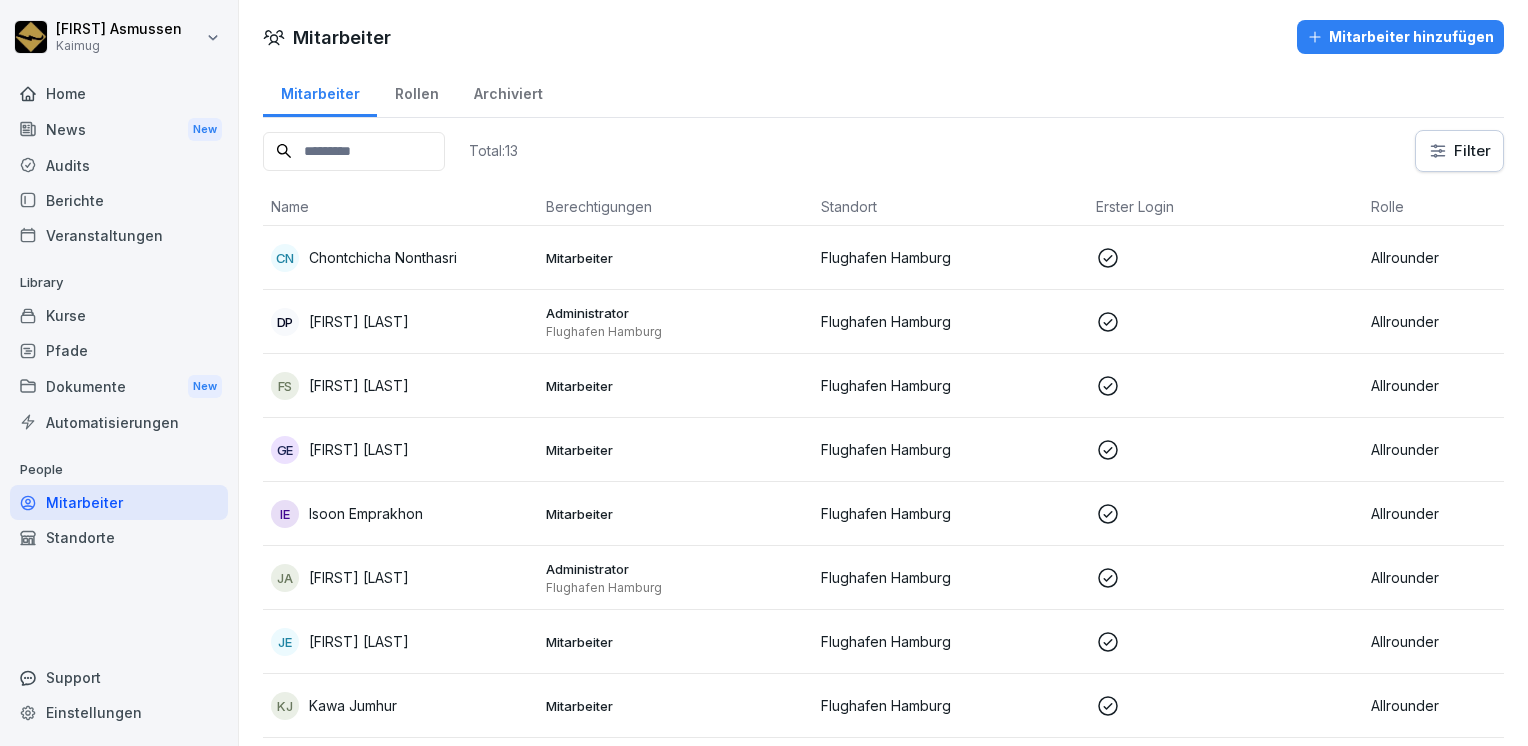 click on "GE [FIRST] [LAST] Allrounder Profil Fortschritt Kurse zugewiesen 22 Kurse Kurse abgeschlossen 98 % Kurs Fortschritt 22 Kaimug Foundations 9 Lektionen 97 % Koch oder Köchin 6 Lektionen 100 % Essensausgabe 7 Lektionen 100 % Handling hazardous substances 3 Lektionen 92 % Infection protection follow-up instruction (according to §43 IfSG) 4 Lektionen 85 % Kaimug Foundations 9 Lektionen 100 % General hygiene training (according to LHMV §4) 4 Lektionen 100 % General hygiene training (according to LHMV §4) 4 Lektionen 100 % Quiz - Essensausgabe 1 Lektionen 100 % Essensausgabe 6 Lektionen 100 % Quiz - Service bei Kaimug 1 Lektionen 100 % Service bei Kaimug 5 Lektionen 100 % Quiz - Koch 1 Lektionen 100 % Kaimug-Rezeptwelt 7 Lektionen 100 % Koch oder Köchin 5 Lektionen 100 % Quiz - Kassen bei Kaimug 1 Lektionen 100 % Kassensystem - HelloTESS 9 Lektionen 100 % Kassen bei Kaimug 6 Lektionen 100 % Quiz - Kaimug Hygiene 1 Lektionen 100 % KAIMUG Hygiene standards 4 Lektionen 100 % Quiz - Grundschulung Kaimug gruppe 100 % %" at bounding box center [764, 373] 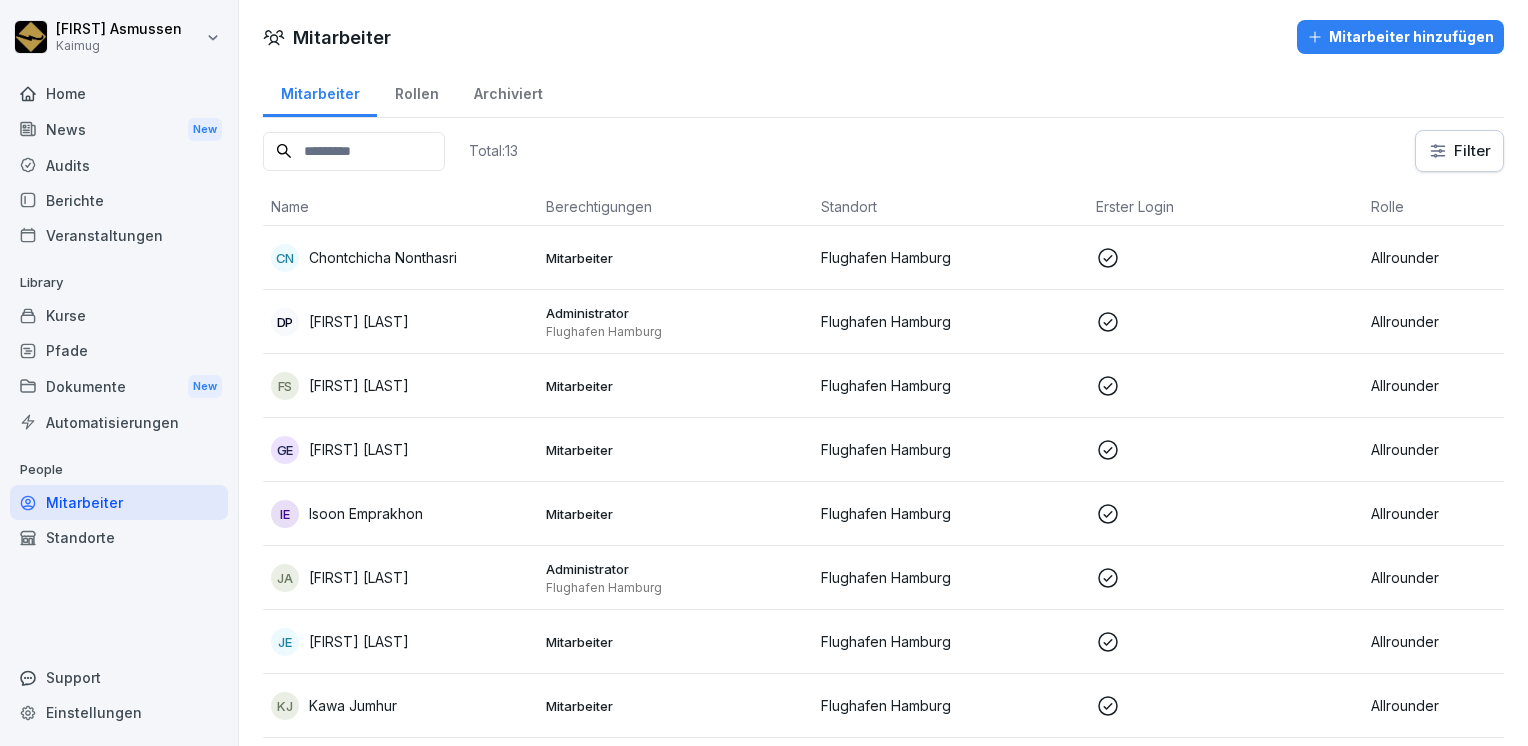 click on "GE [FIRST] [LAST] Allrounder Profil Fortschritt Kurse zugewiesen 22 Kurse Kurse abgeschlossen 98 % Kurs Fortschritt 22 Kaimug Foundations 9 Lektionen 97 % Koch oder Köchin 6 Lektionen 100 % Essensausgabe 7 Lektionen 100 % Handling hazardous substances 3 Lektionen 92 % Infection protection follow-up instruction (according to §43 IfSG) 4 Lektionen 85 % Kaimug Foundations 9 Lektionen 100 % General hygiene training (according to LHMV §4) 4 Lektionen 100 % General hygiene training (according to LHMV §4) 4 Lektionen 100 % Quiz - Essensausgabe 1 Lektionen 100 % Essensausgabe 6 Lektionen 100 % Quiz - Service bei Kaimug 1 Lektionen 100 % Service bei Kaimug 5 Lektionen 100 % Quiz - Koch 1 Lektionen 100 % Kaimug-Rezeptwelt 7 Lektionen 100 % Koch oder Köchin 5 Lektionen 100 % Quiz - Kassen bei Kaimug 1 Lektionen 100 % Kassensystem - HelloTESS 9 Lektionen 100 % Kassen bei Kaimug 6 Lektionen 100 % Quiz - Kaimug Hygiene 1 Lektionen 100 % KAIMUG Hygiene standards 4 Lektionen 100 % Quiz - Grundschulung Kaimug gruppe 100 % %" at bounding box center [764, 373] 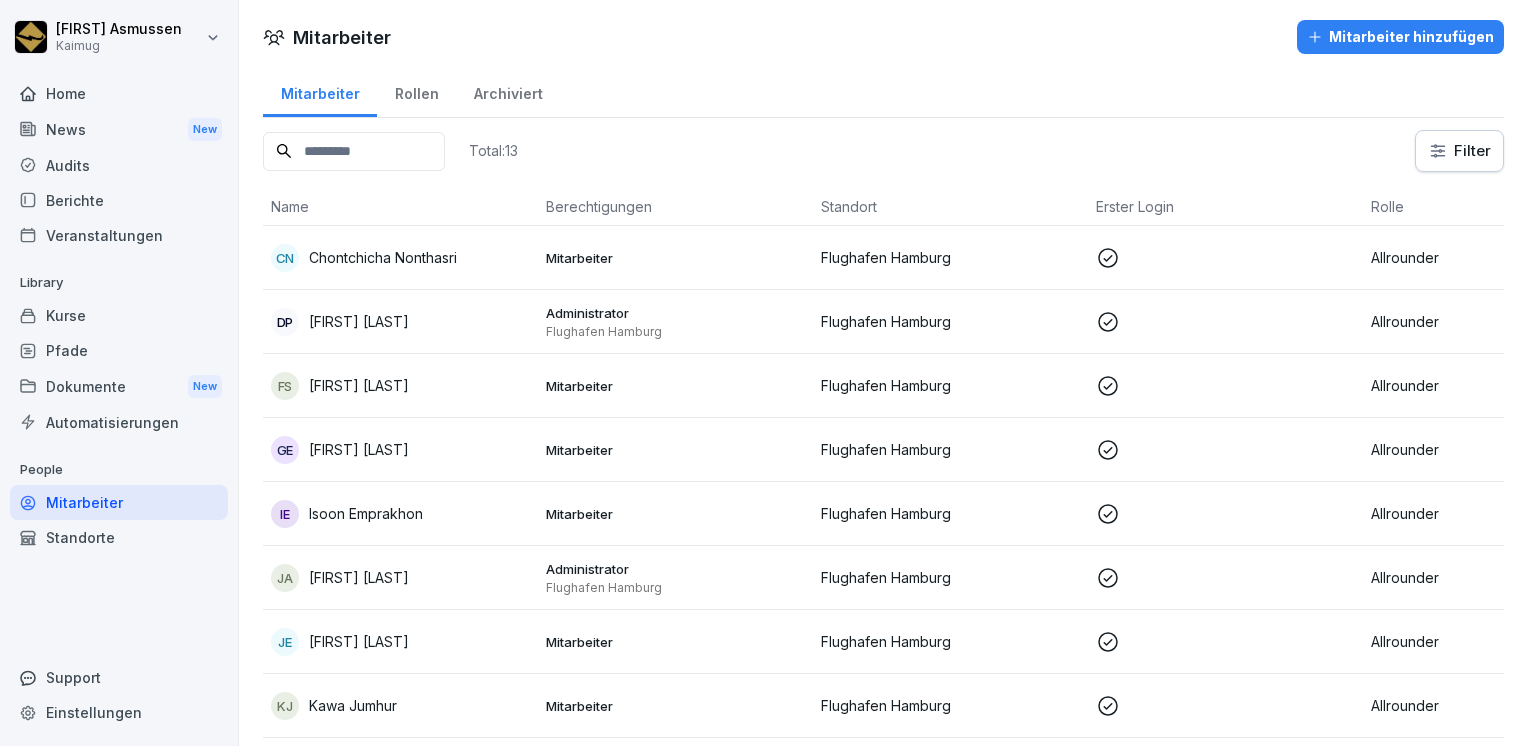click on "Home" at bounding box center (119, 93) 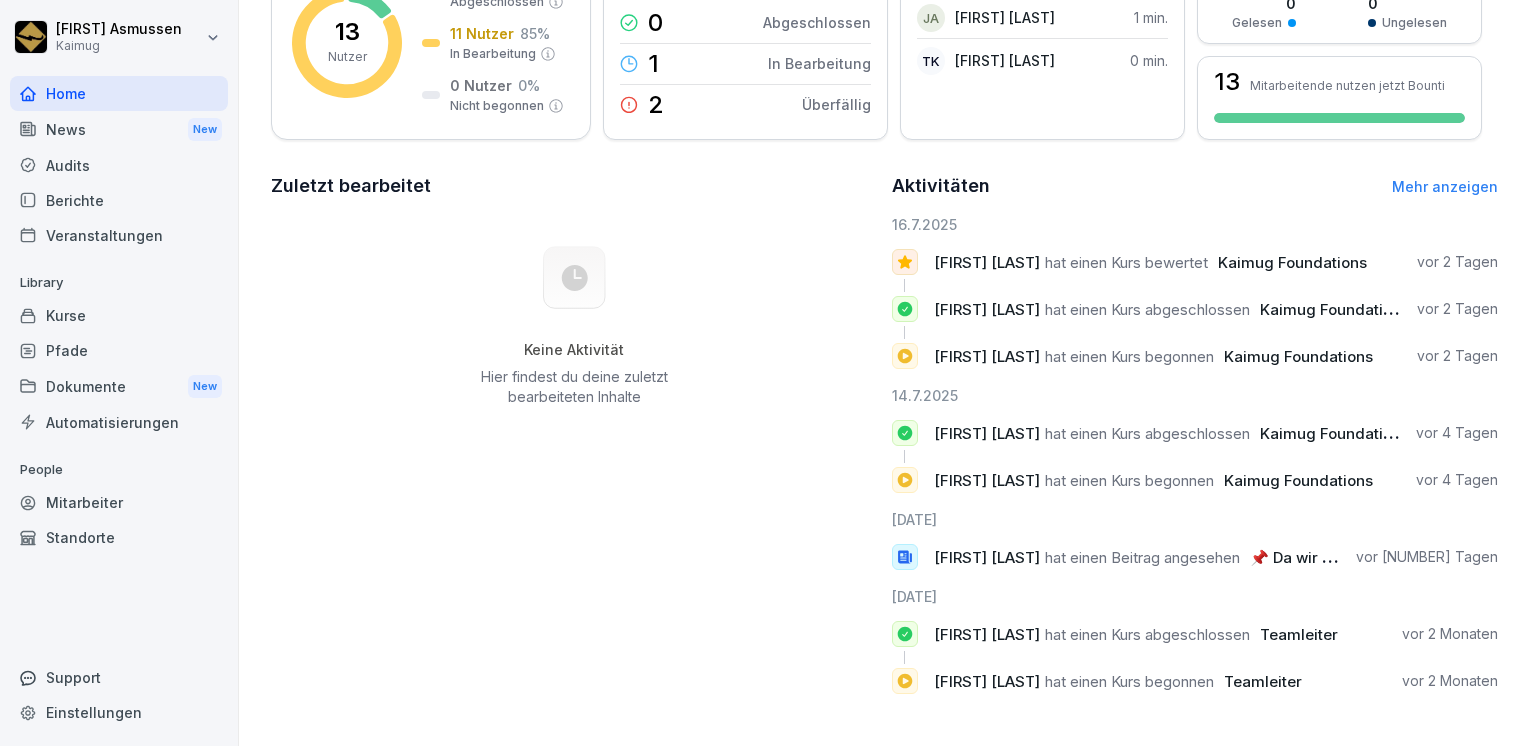 scroll, scrollTop: 365, scrollLeft: 0, axis: vertical 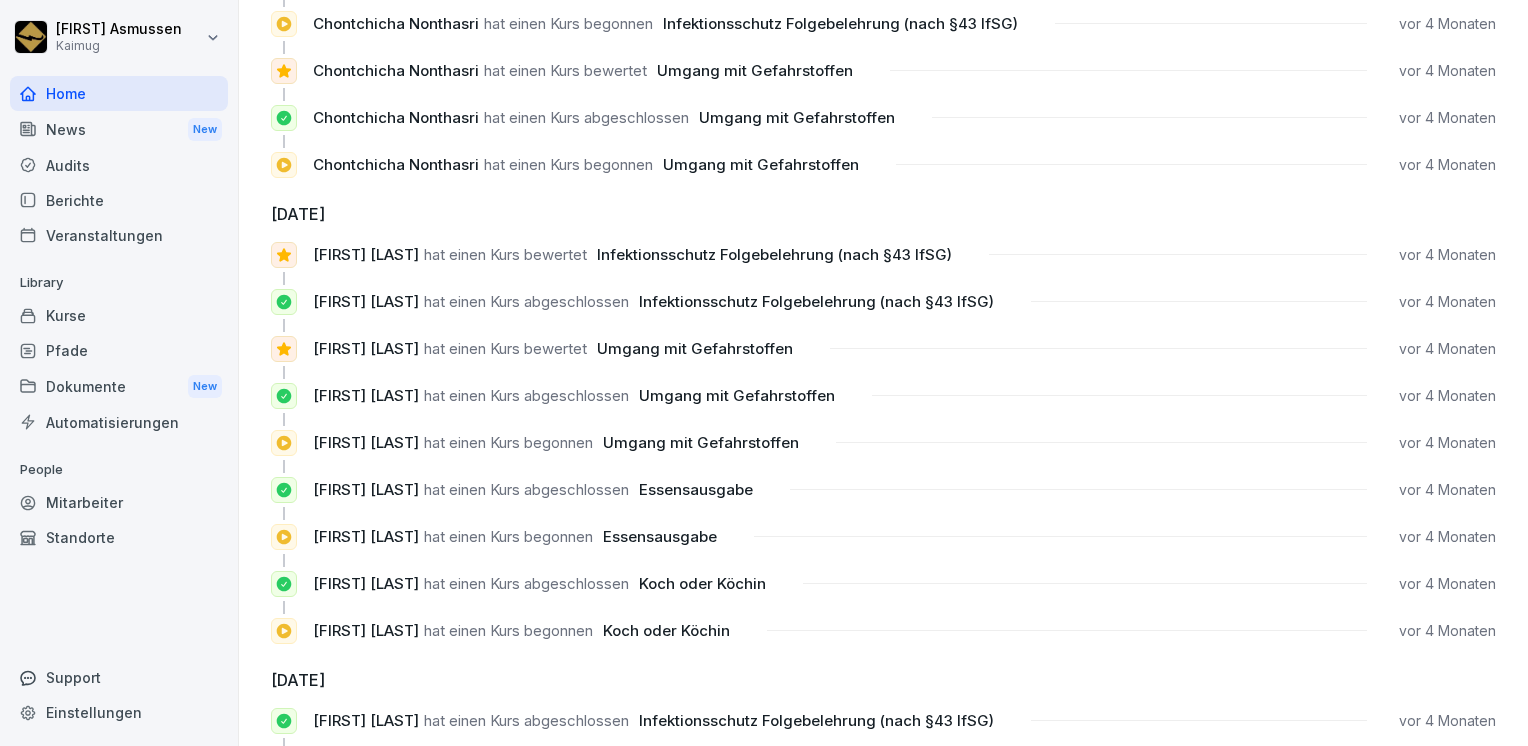 click on "News New" at bounding box center (119, 129) 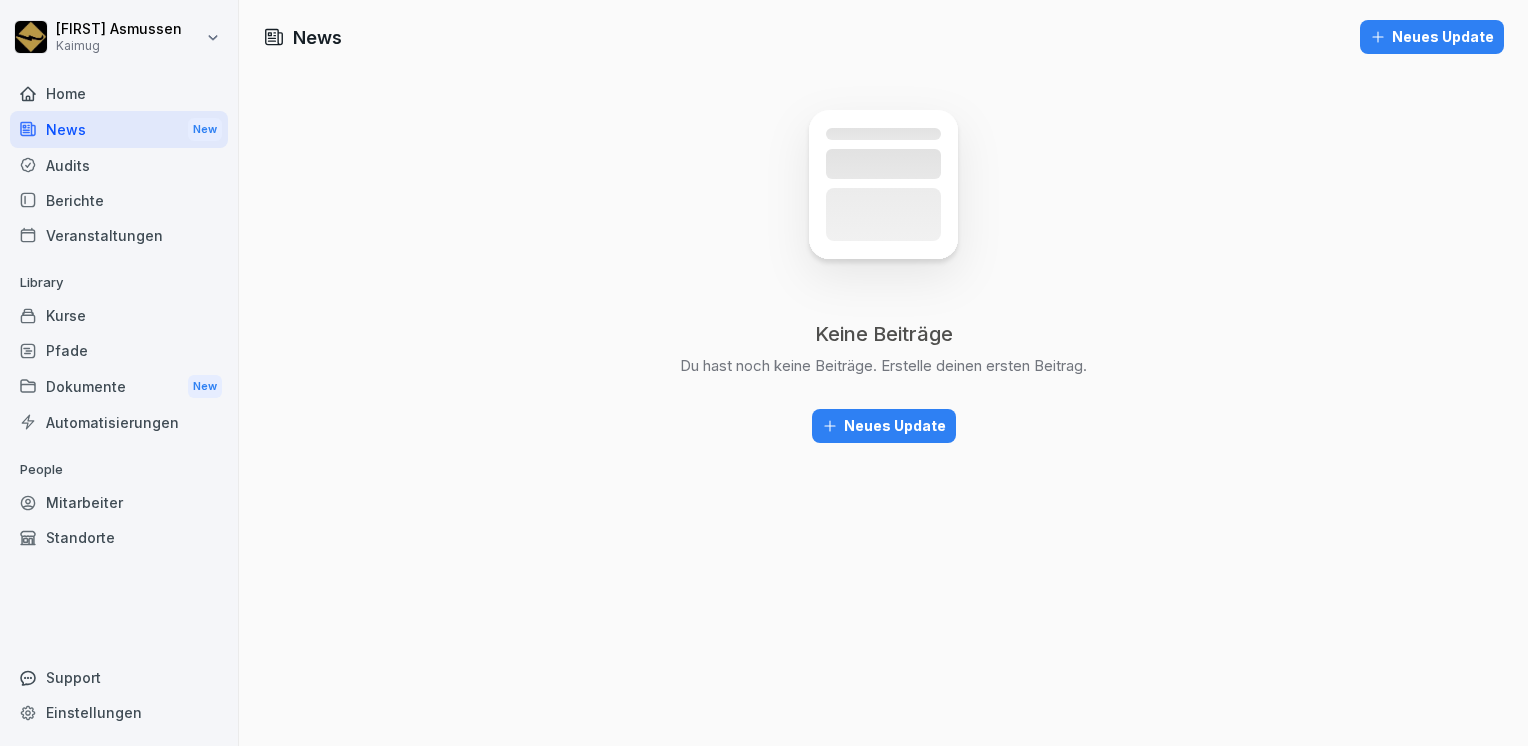 scroll, scrollTop: 0, scrollLeft: 0, axis: both 